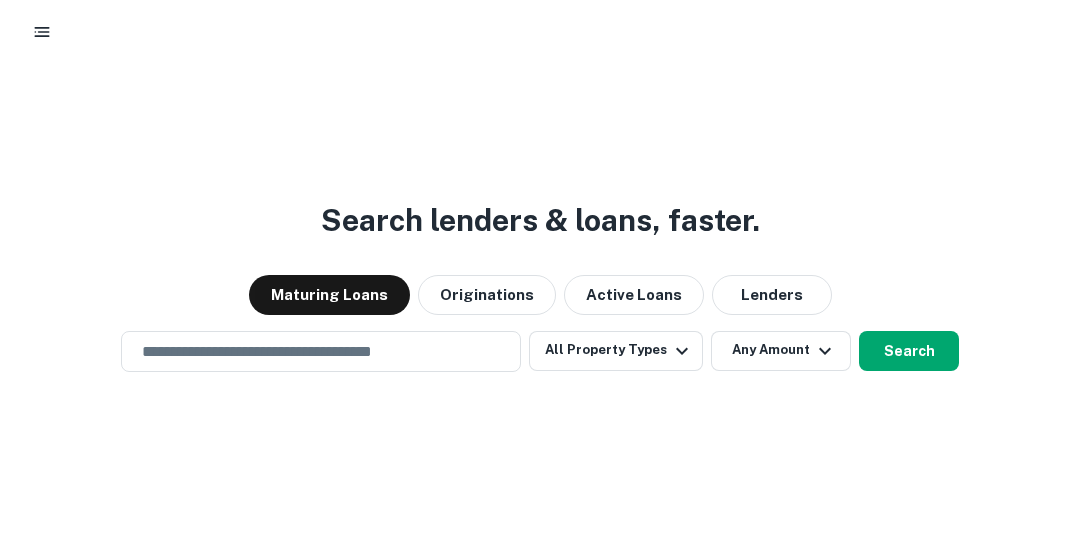 scroll, scrollTop: 0, scrollLeft: 0, axis: both 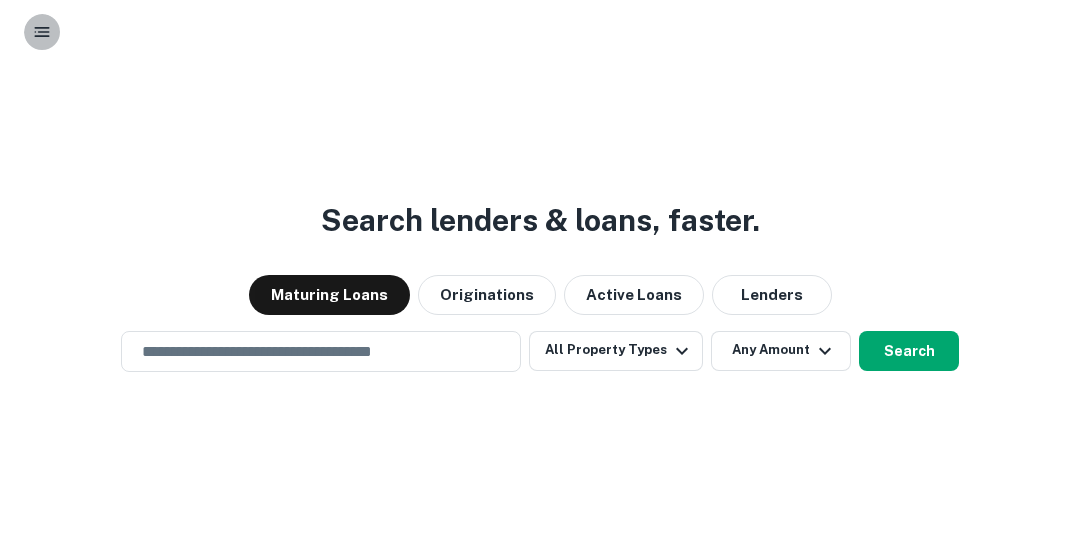 click 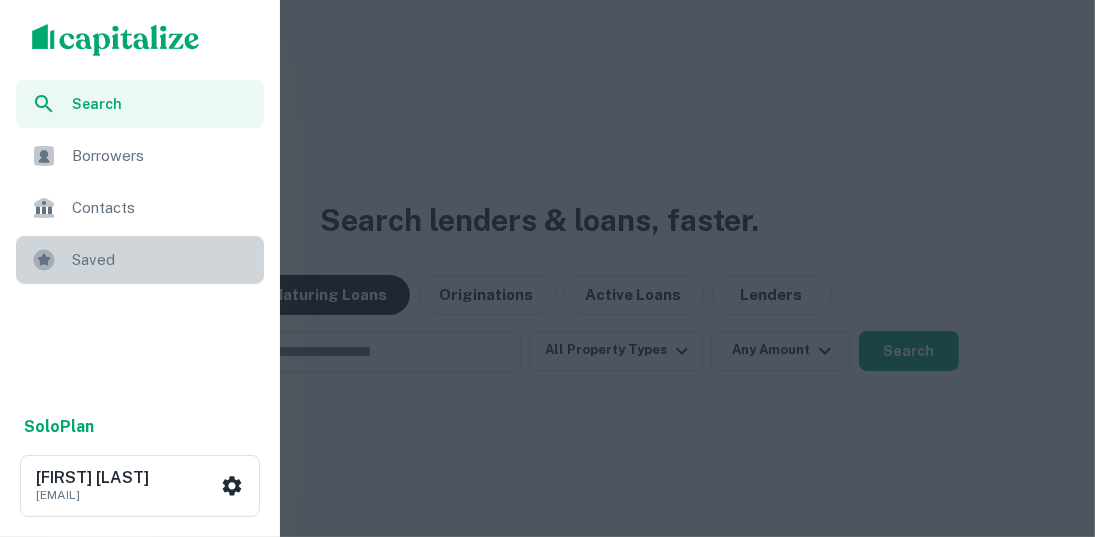 click on "Saved" at bounding box center [162, 260] 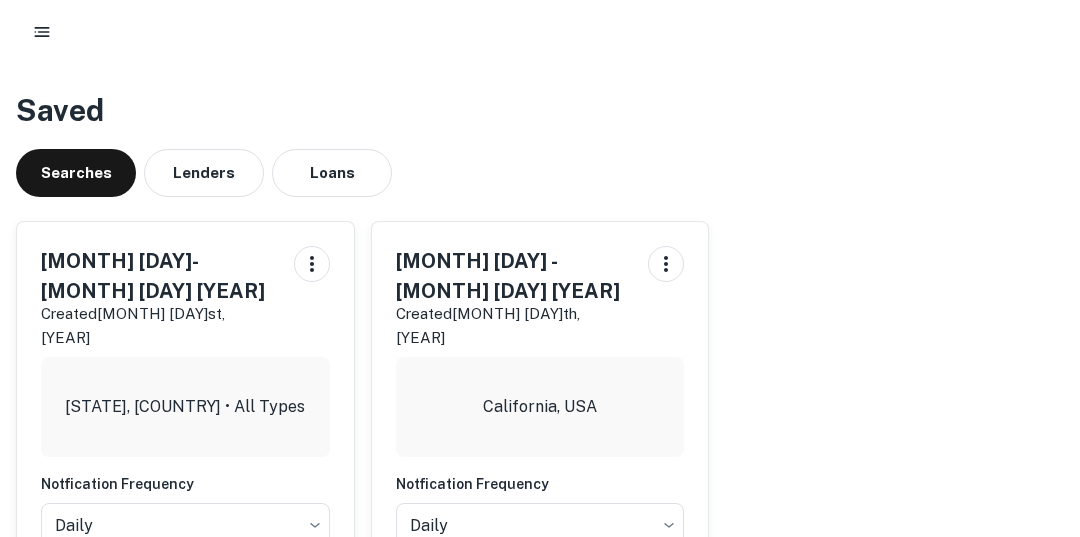 scroll, scrollTop: 0, scrollLeft: 0, axis: both 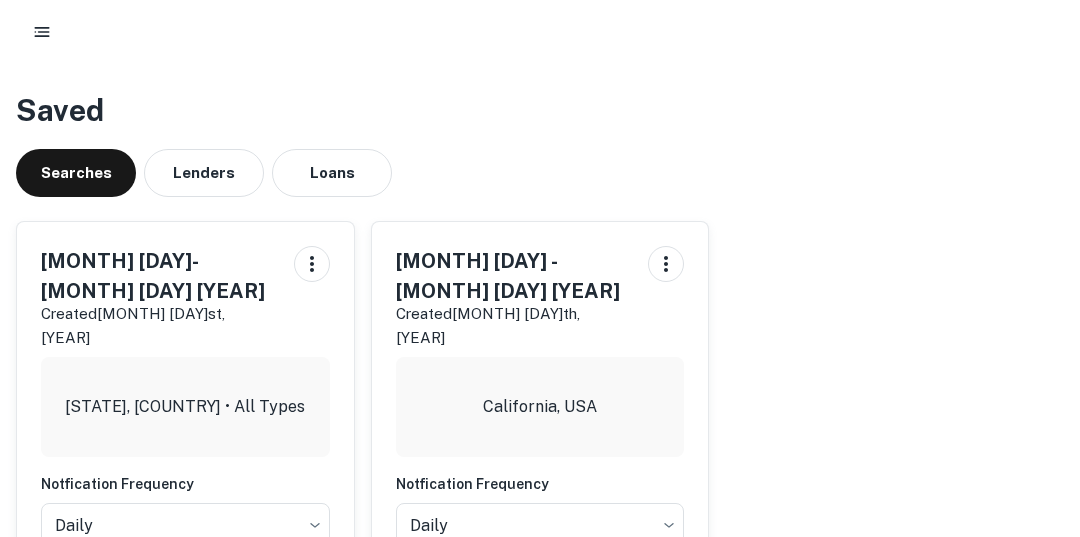 click on "View Search Results" at bounding box center (239, 581) 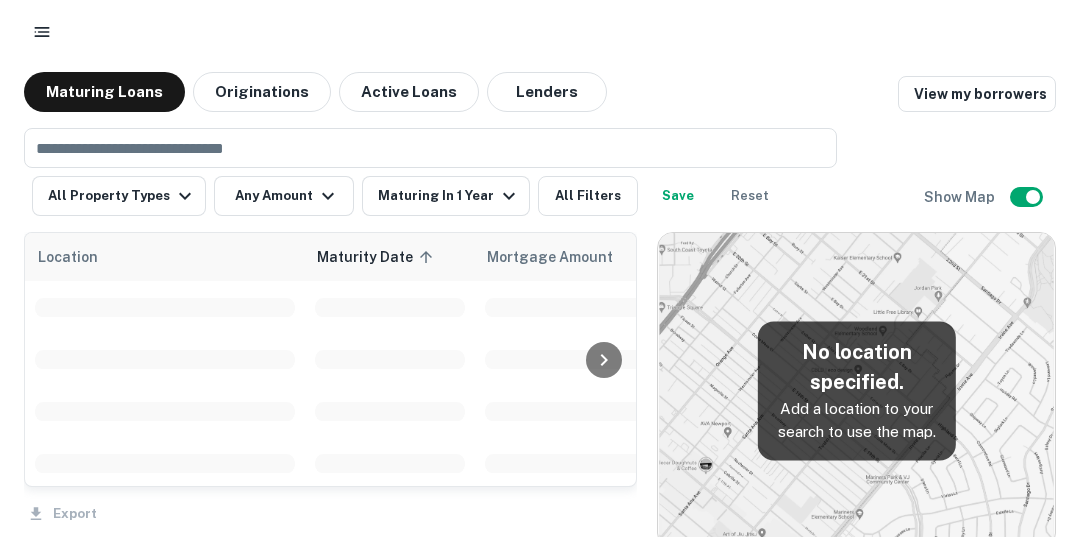 scroll, scrollTop: 0, scrollLeft: 0, axis: both 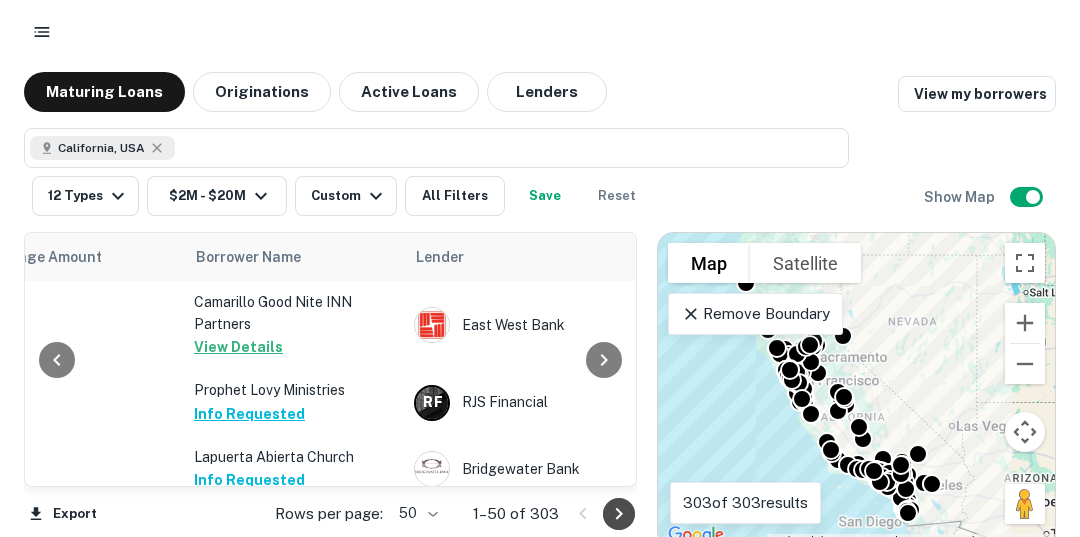 click 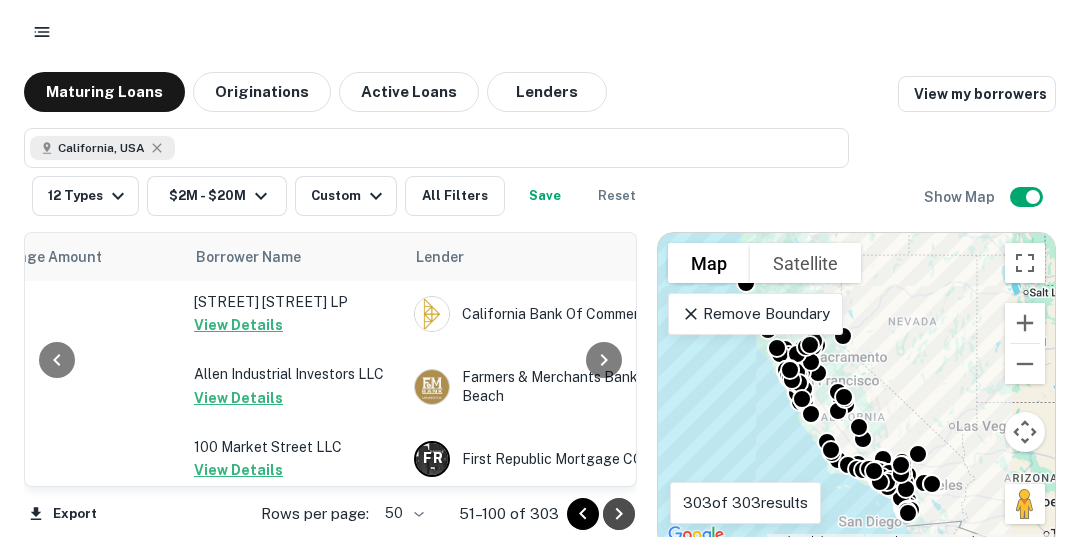 click 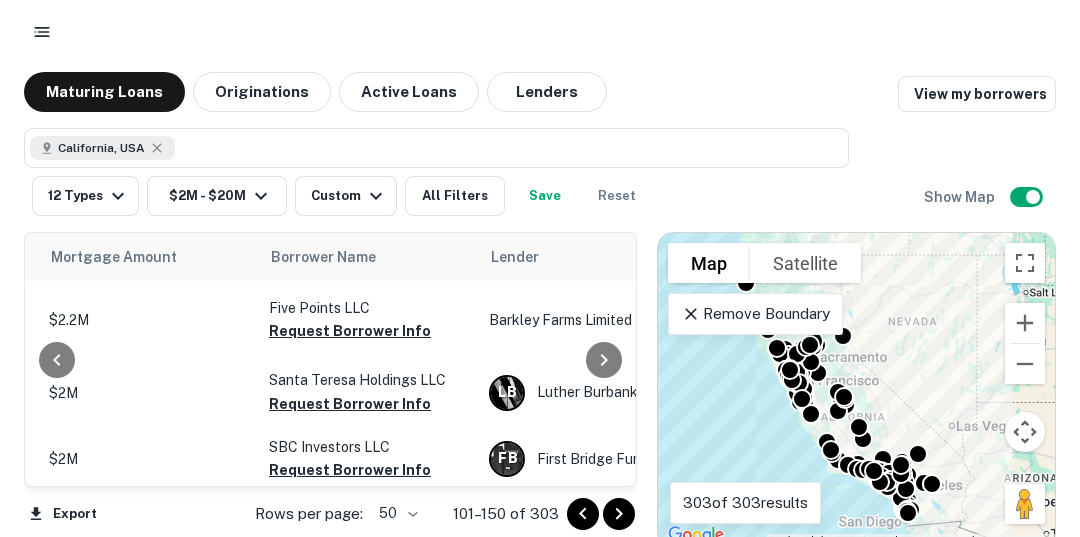 scroll, scrollTop: 0, scrollLeft: 413, axis: horizontal 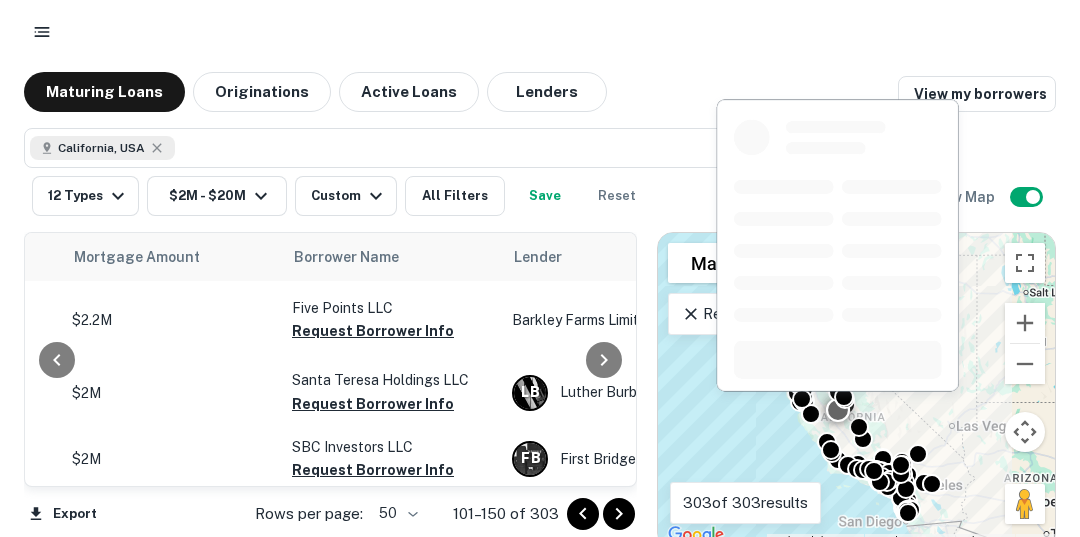 click on "Request Borrower Info" at bounding box center (373, 331) 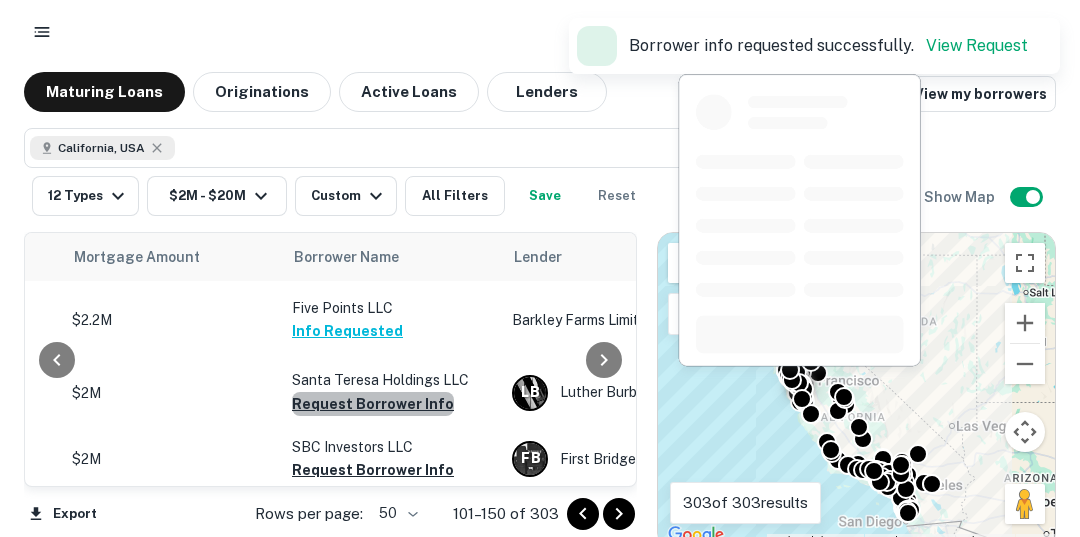 click on "Request Borrower Info" at bounding box center [373, 404] 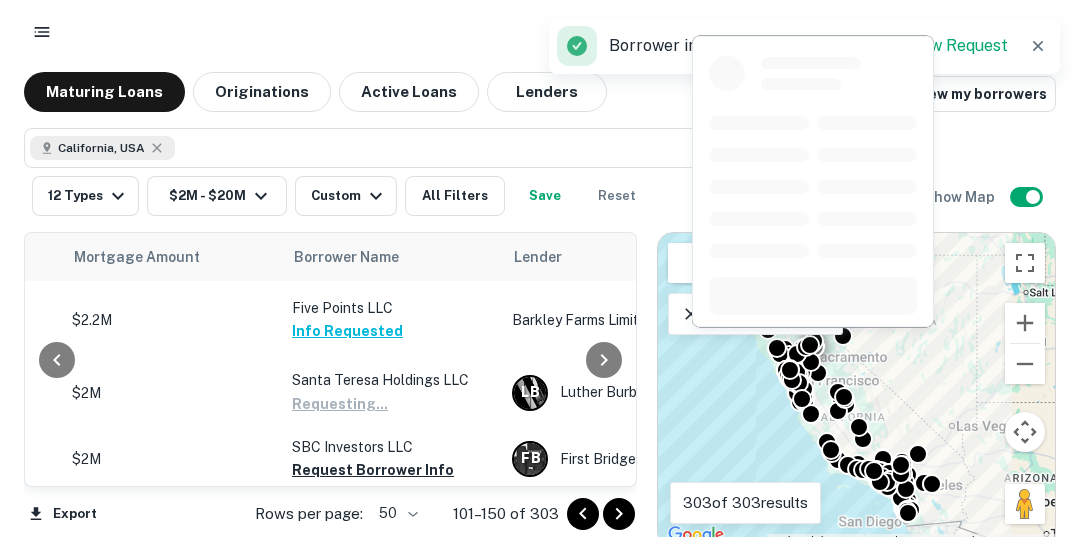 click on "Request Borrower Info" at bounding box center (373, 470) 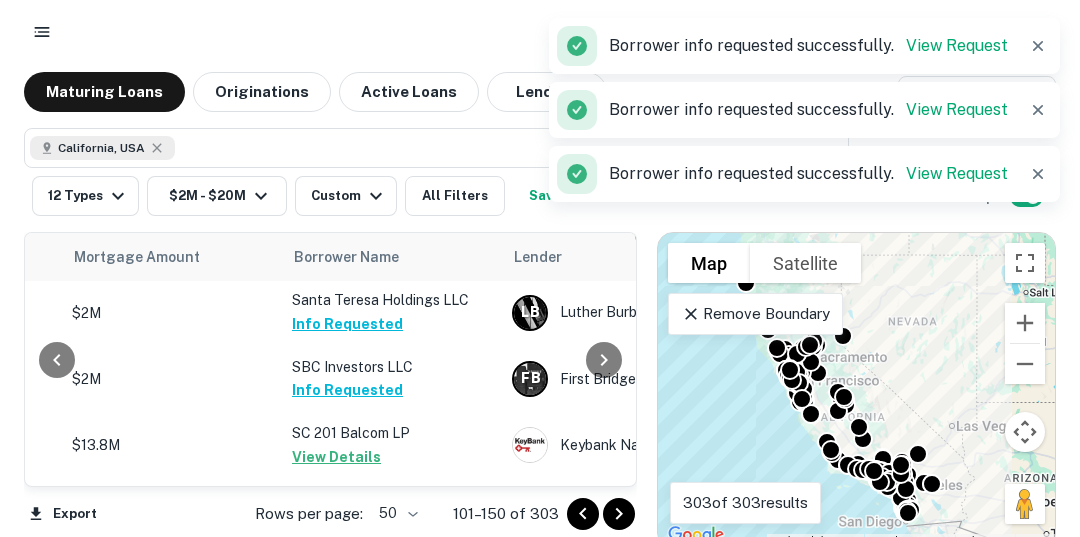 scroll, scrollTop: 120, scrollLeft: 413, axis: both 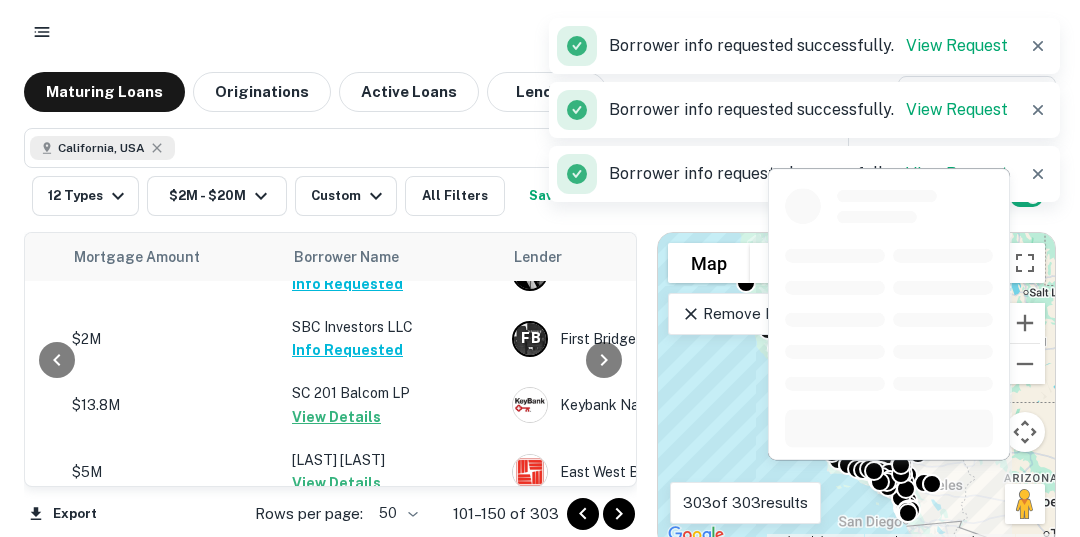 click on "View Details" at bounding box center [336, 417] 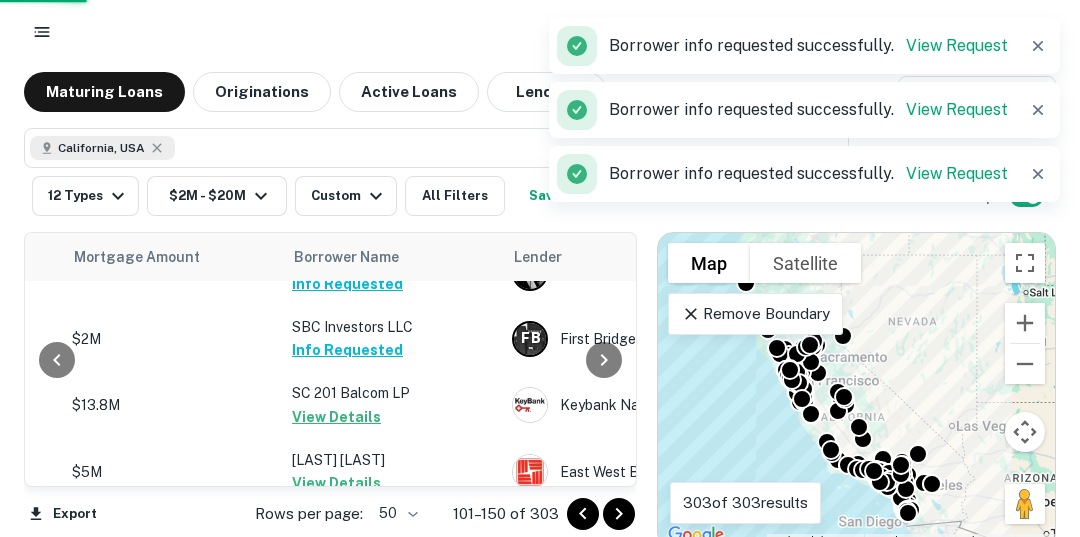 scroll, scrollTop: 127, scrollLeft: 413, axis: both 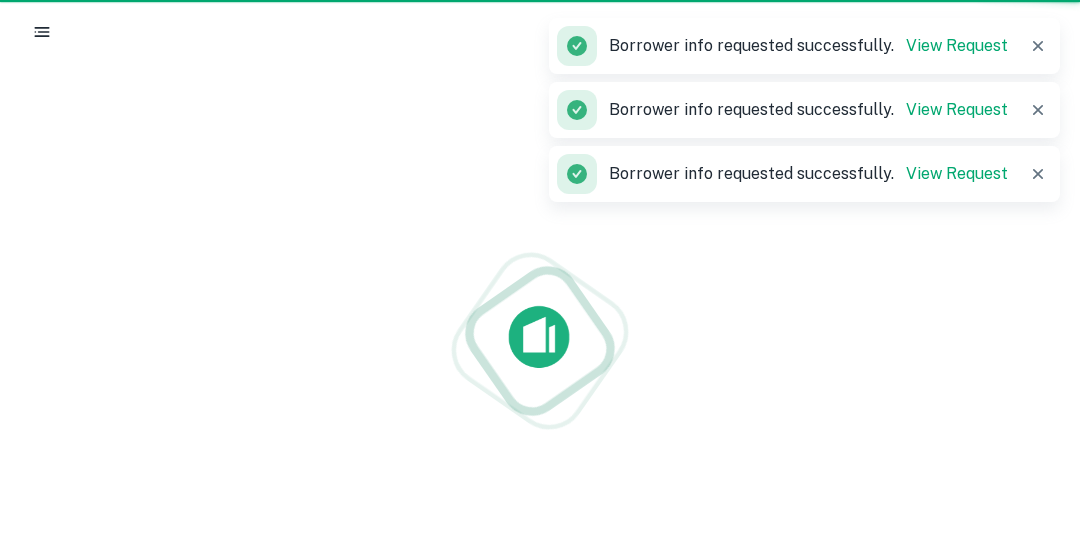 click at bounding box center (540, 340) 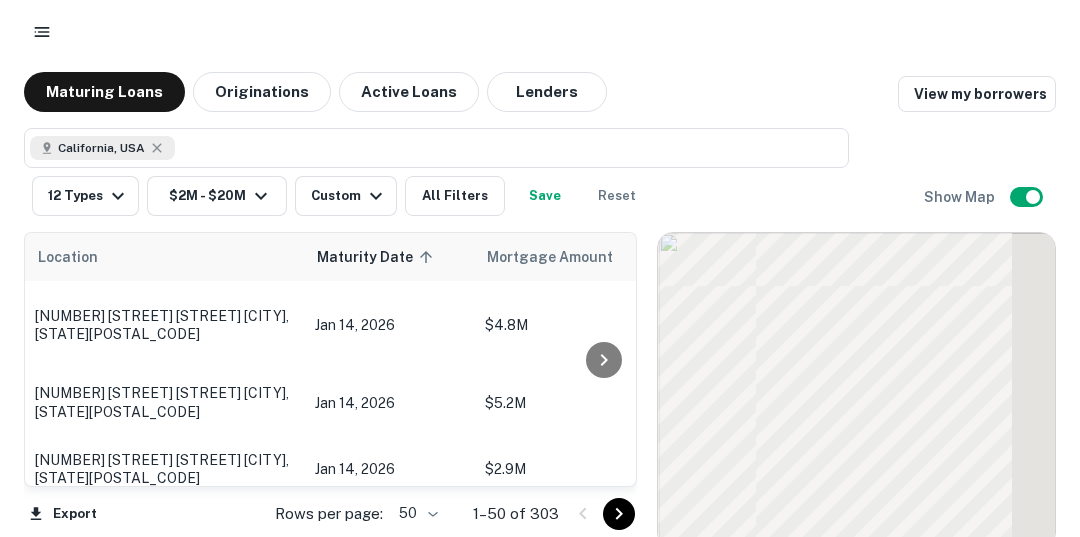 scroll, scrollTop: 127, scrollLeft: 0, axis: vertical 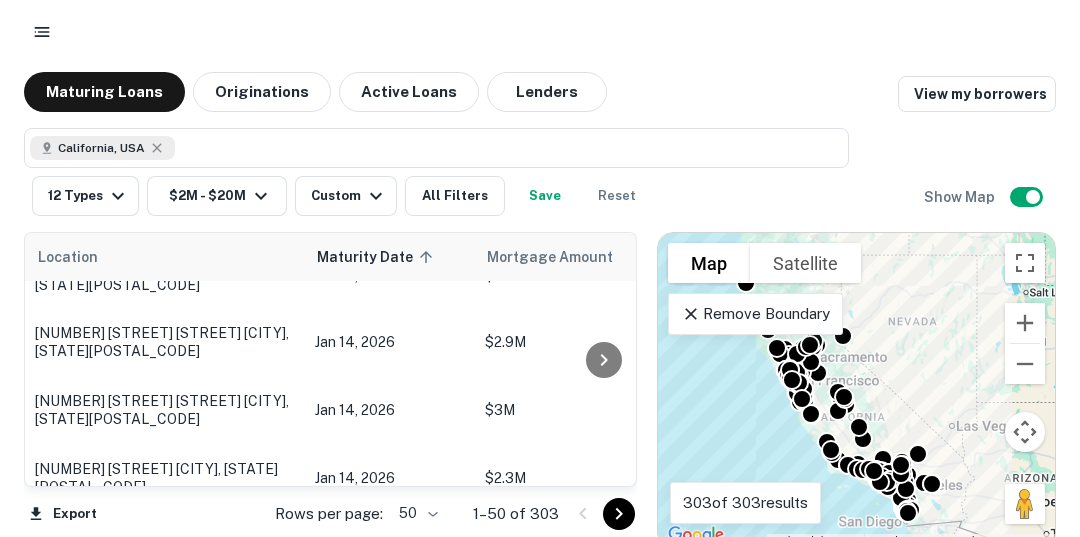 click 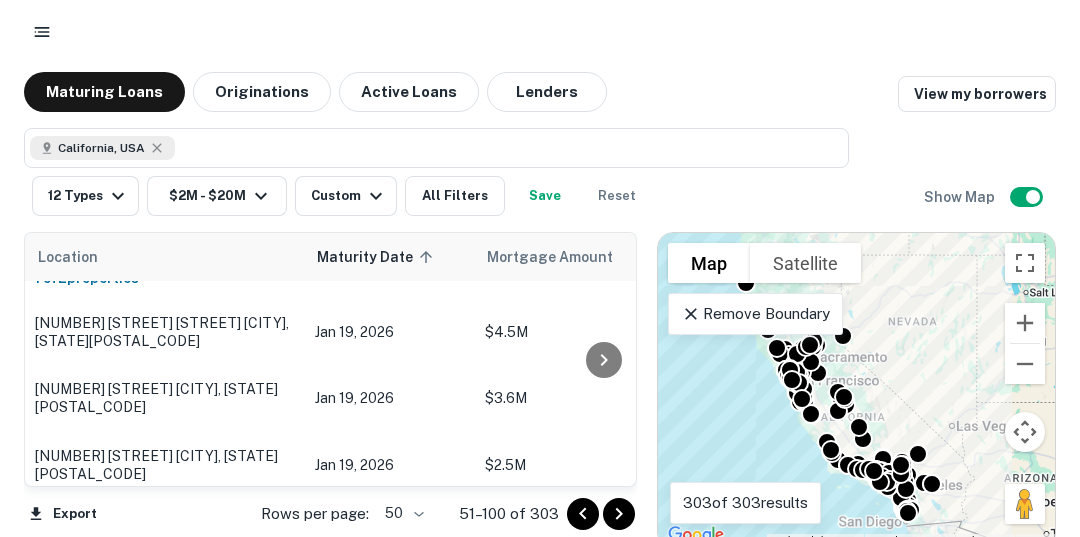 click 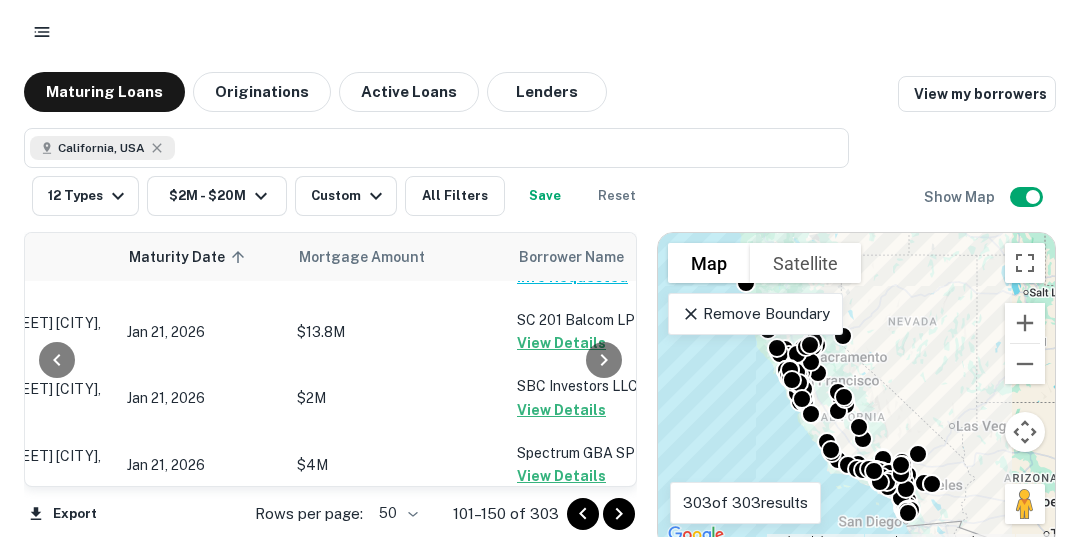 scroll, scrollTop: 127, scrollLeft: 221, axis: both 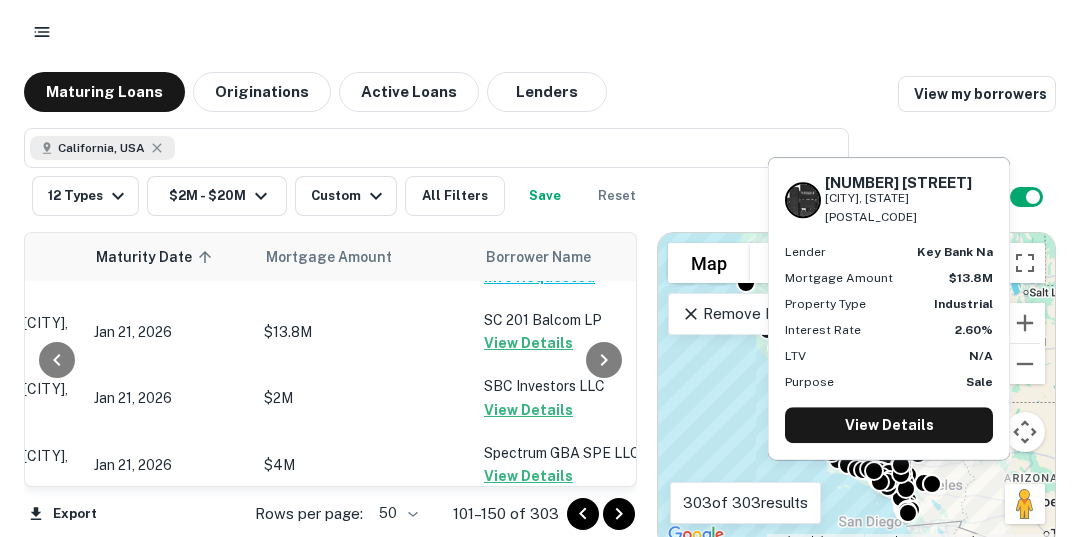 click on "View Details" at bounding box center (528, 343) 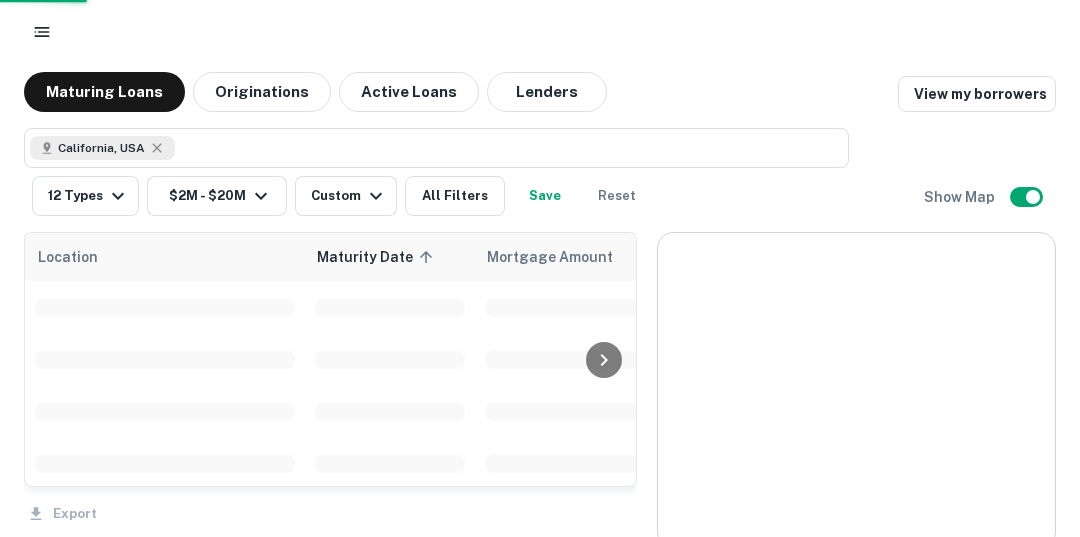 scroll, scrollTop: 127, scrollLeft: 268, axis: both 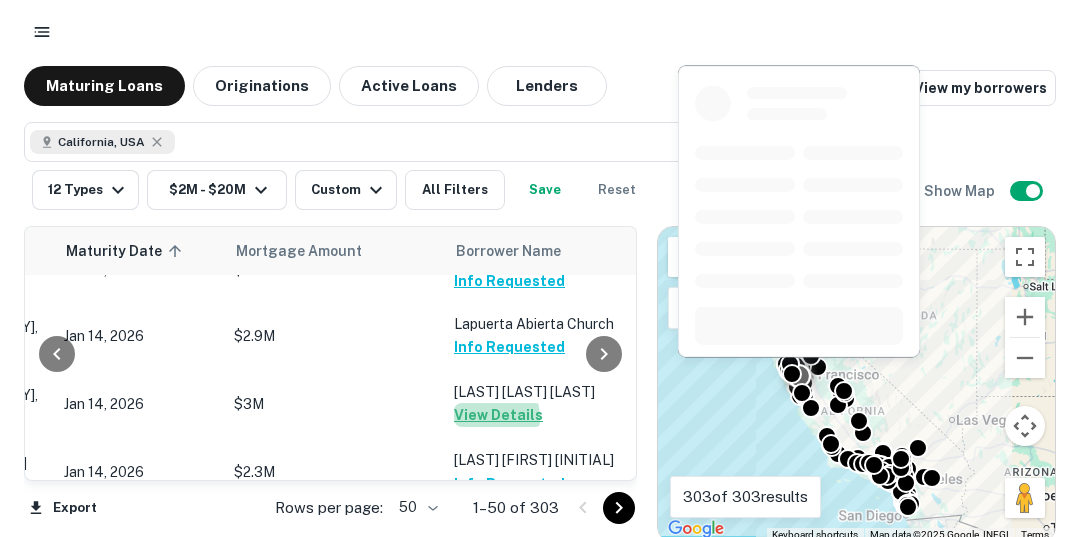 click on "View Details" at bounding box center [498, 415] 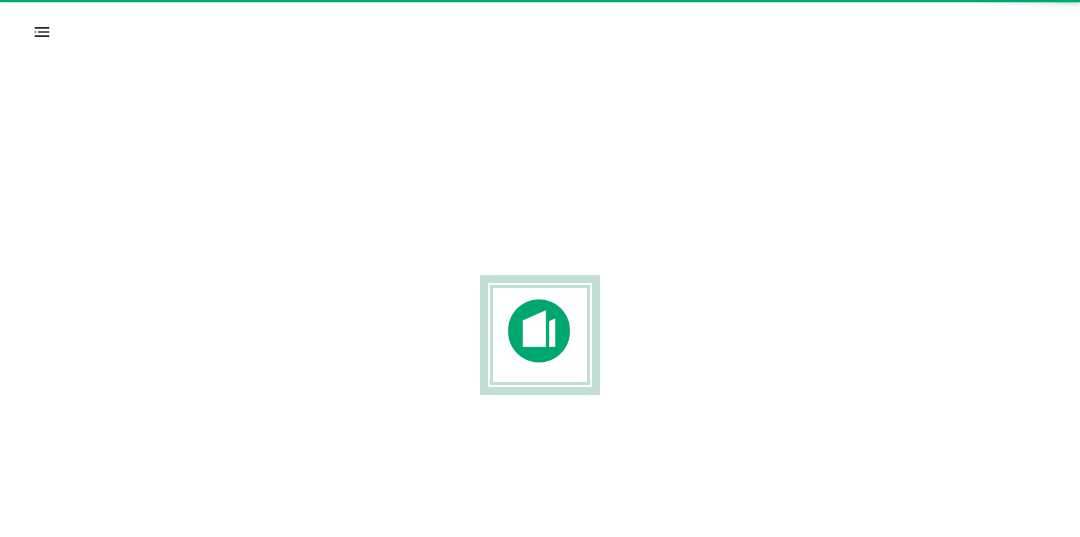 scroll, scrollTop: 0, scrollLeft: 0, axis: both 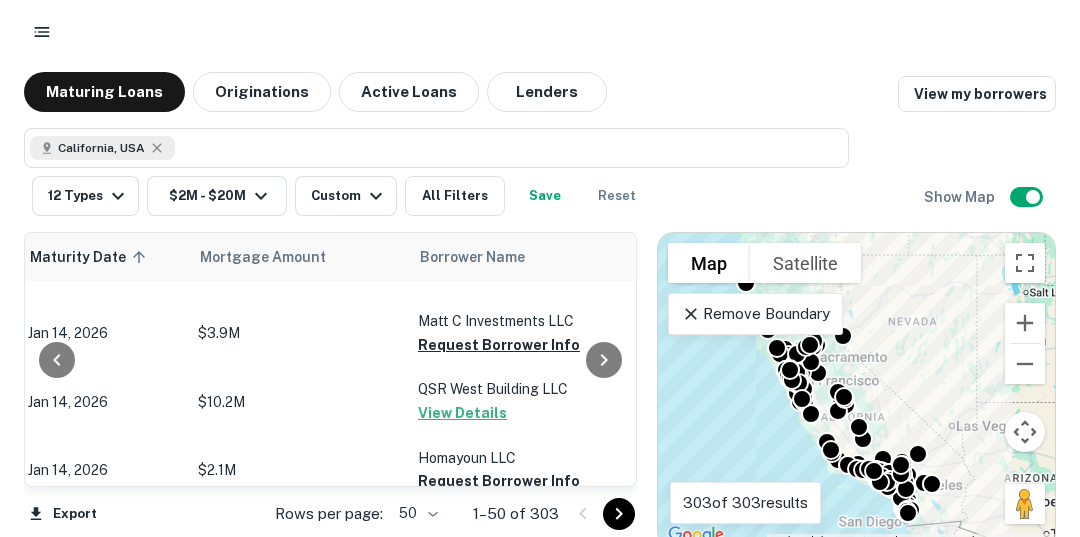 click 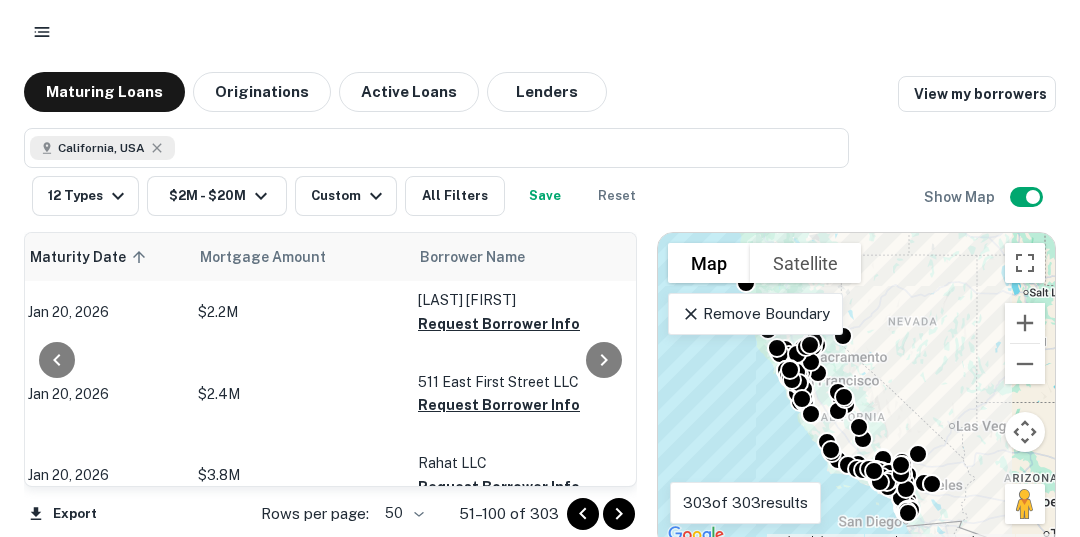 drag, startPoint x: 614, startPoint y: 516, endPoint x: 569, endPoint y: 515, distance: 45.01111 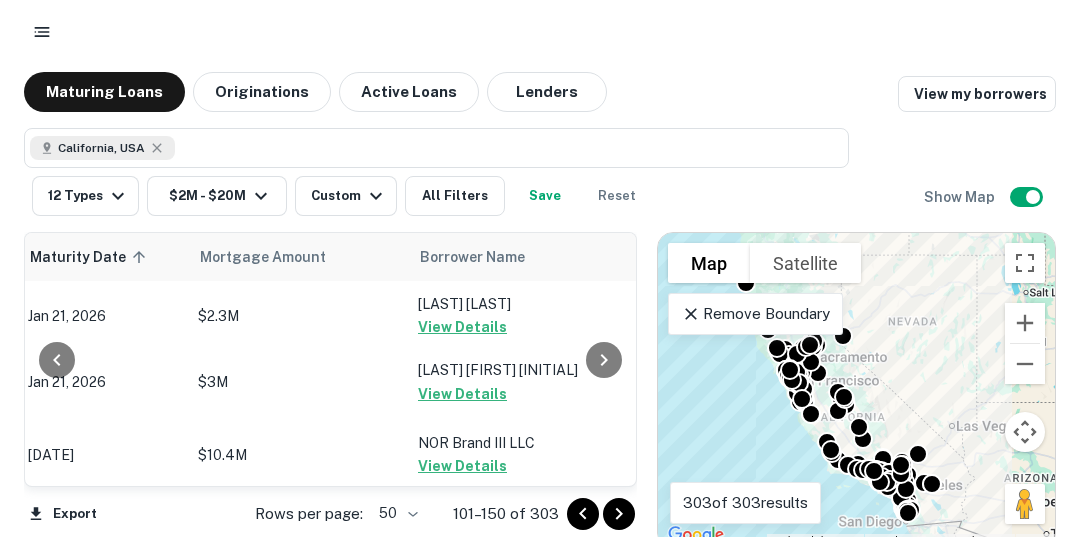 drag, startPoint x: 623, startPoint y: 315, endPoint x: 623, endPoint y: 329, distance: 14 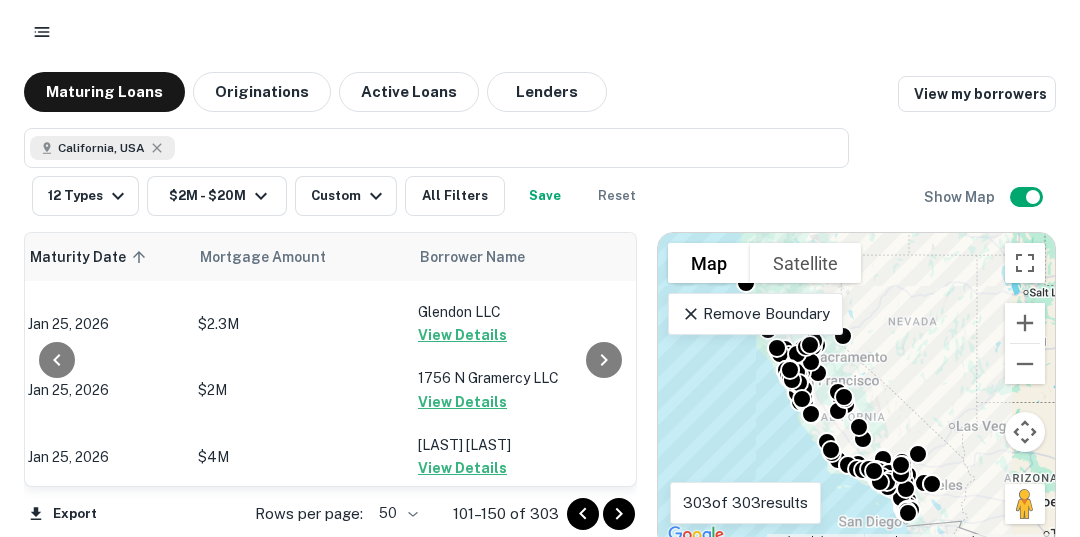 scroll, scrollTop: 3240, scrollLeft: 287, axis: both 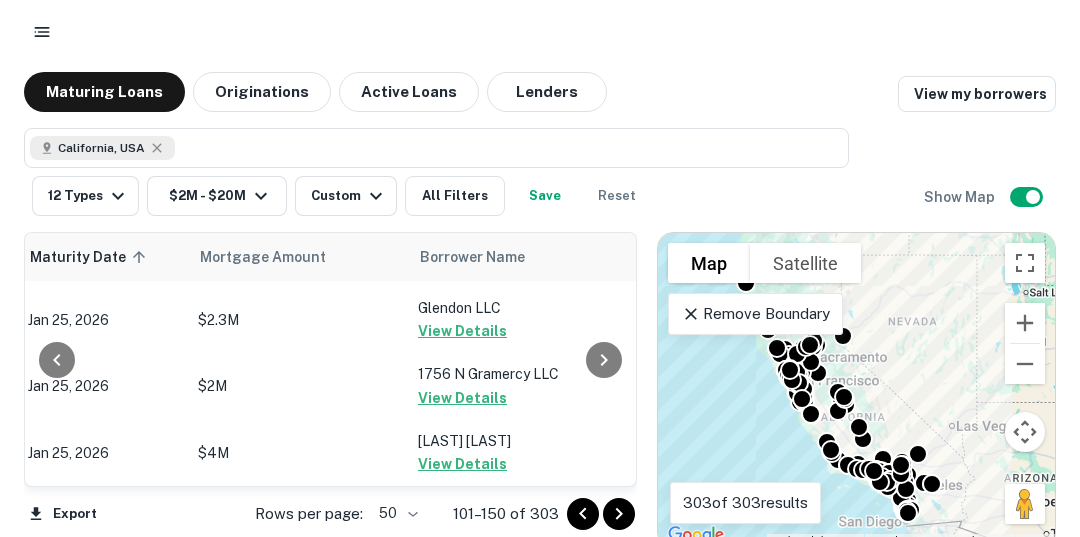 click 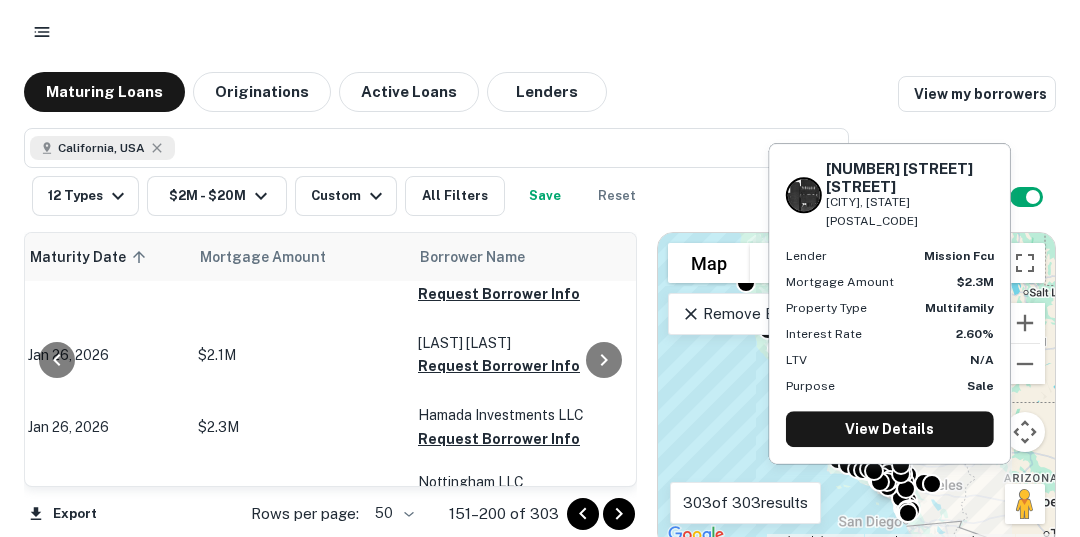 click on "Request Borrower Info" at bounding box center (499, 439) 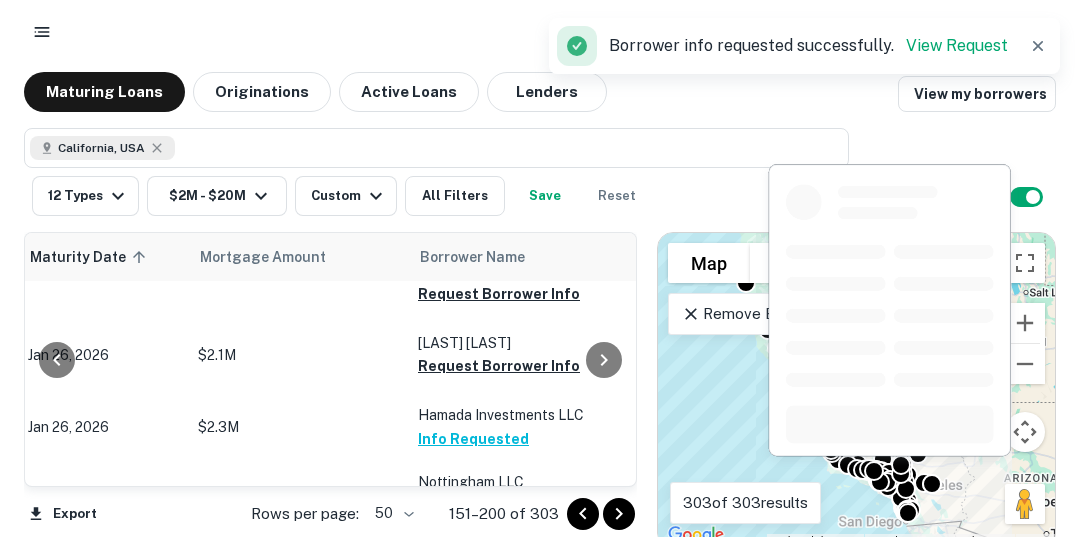 click on "Request Borrower Info" at bounding box center (499, 505) 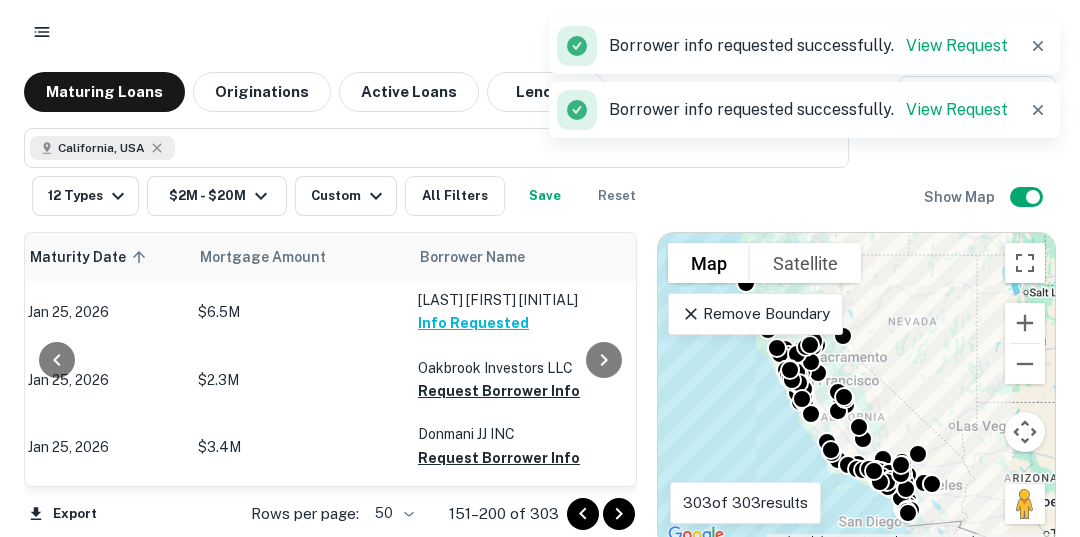 scroll, scrollTop: 1145, scrollLeft: 287, axis: both 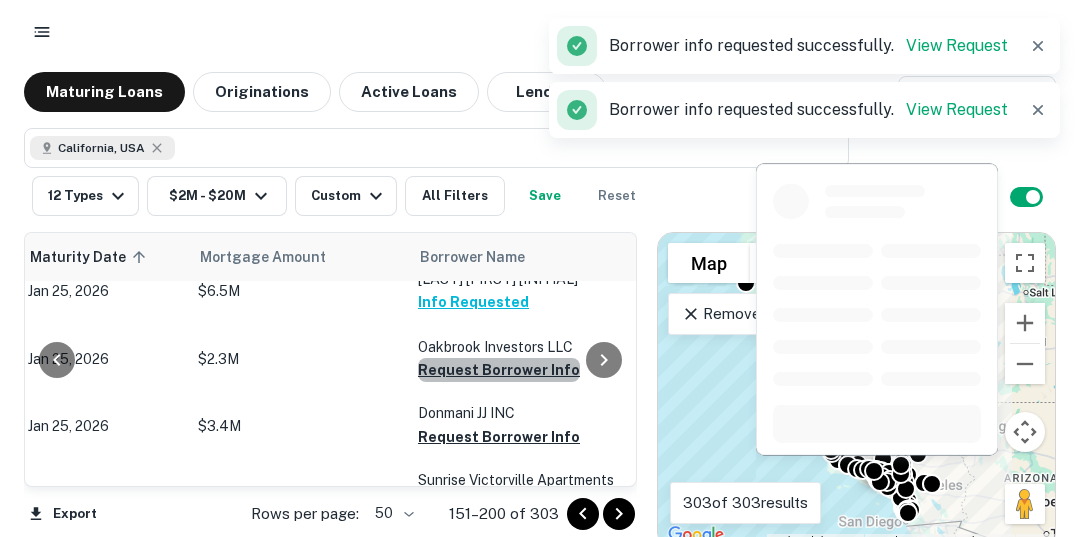 click on "Request Borrower Info" at bounding box center (499, 370) 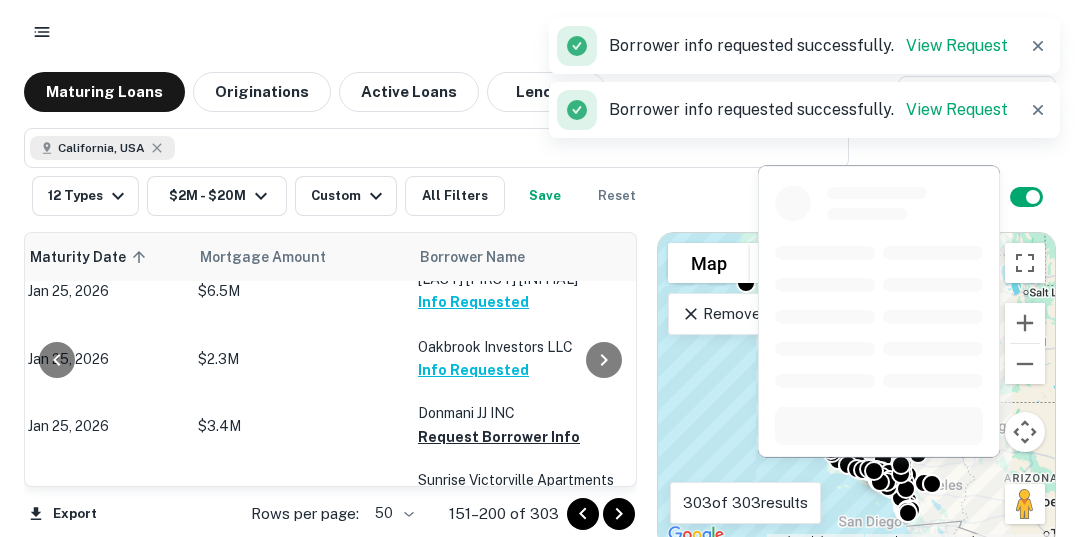 click on "Request Borrower Info" at bounding box center [499, 437] 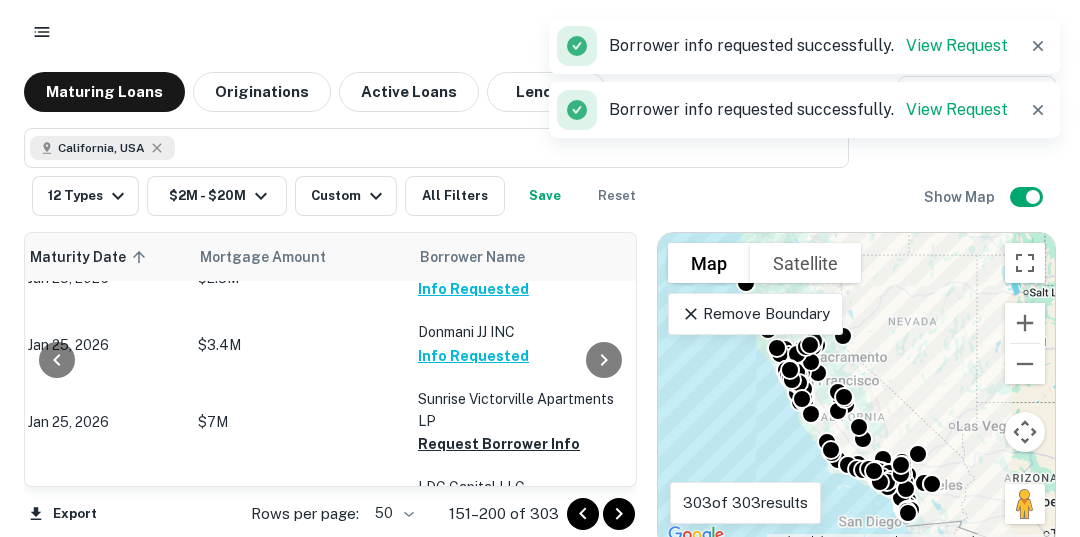 click on "Request Borrower Info" at bounding box center (499, 444) 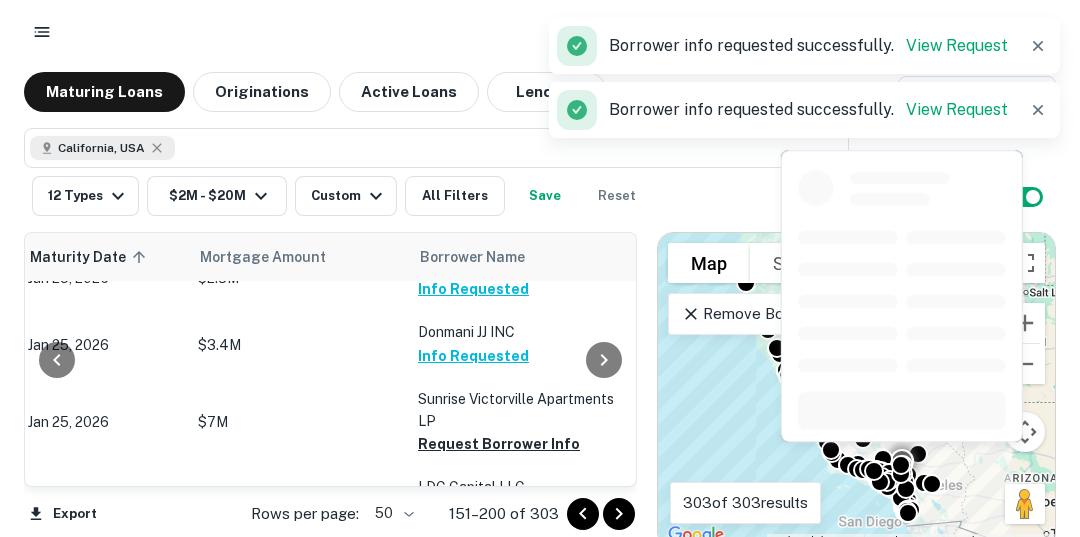 scroll, scrollTop: 1265, scrollLeft: 287, axis: both 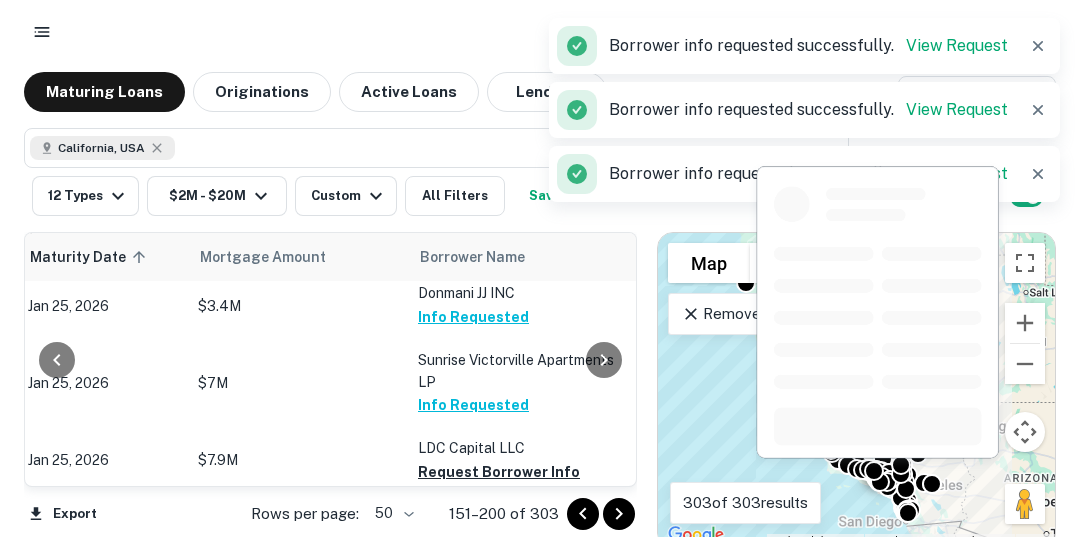 click on "Request Borrower Info" at bounding box center [499, 472] 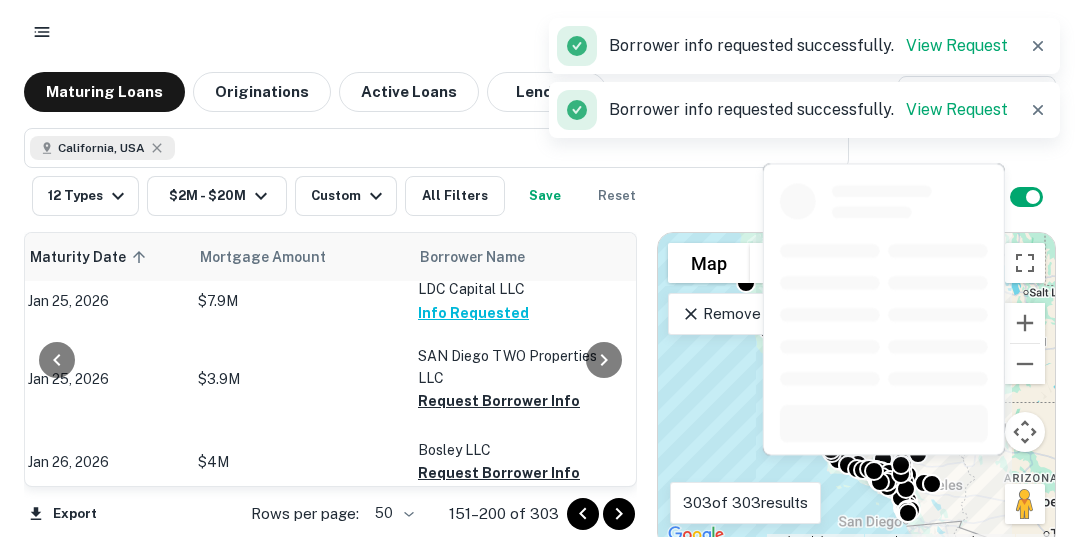 scroll, scrollTop: 1425, scrollLeft: 287, axis: both 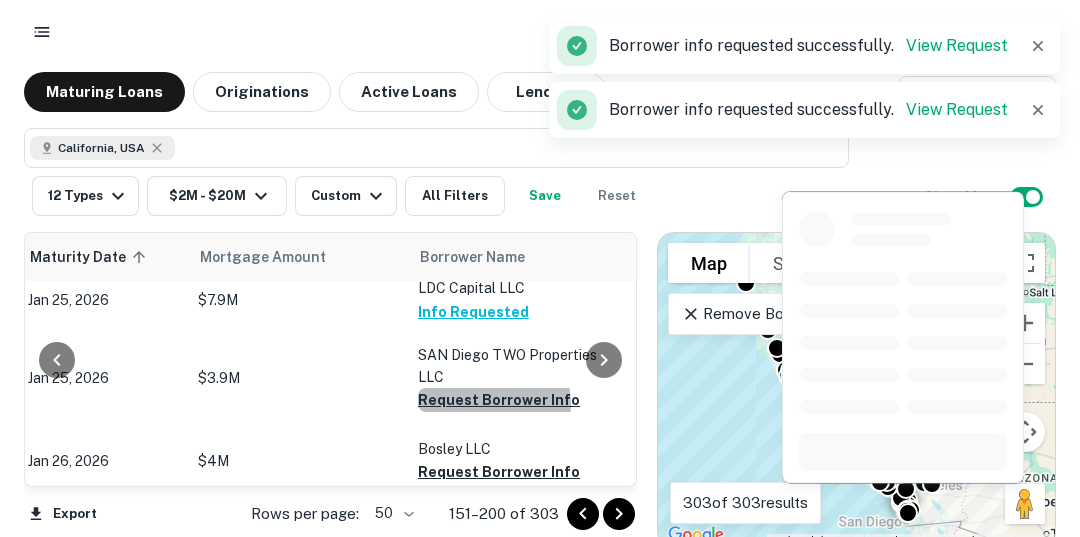 click on "Request Borrower Info" at bounding box center [499, 400] 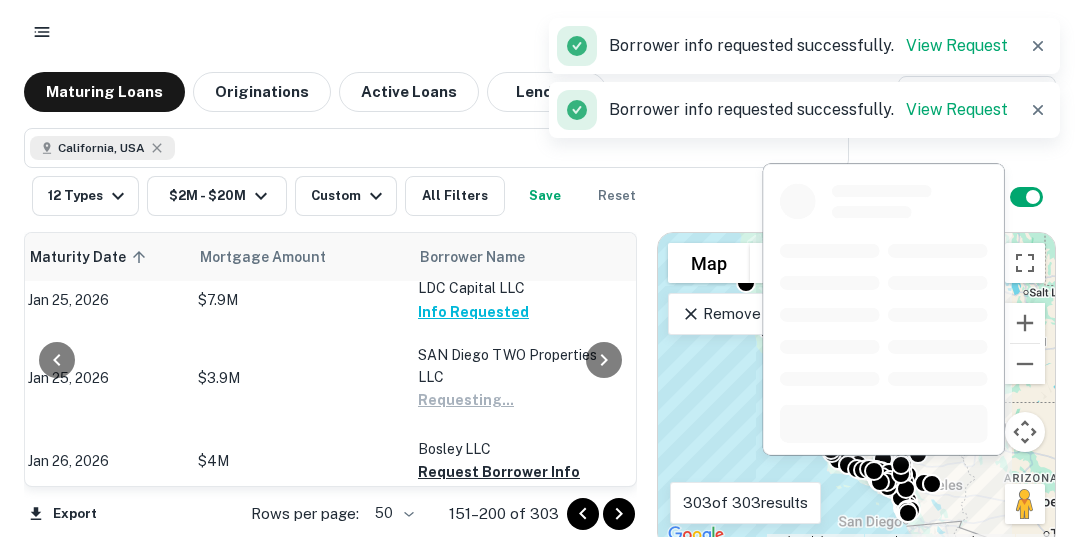 click on "Request Borrower Info" at bounding box center [499, 472] 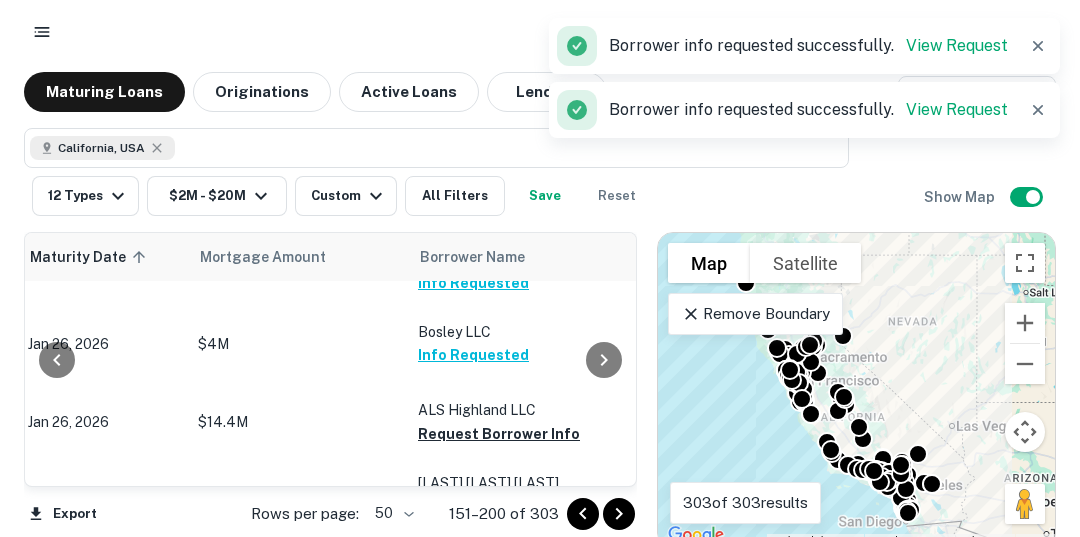 scroll, scrollTop: 1585, scrollLeft: 287, axis: both 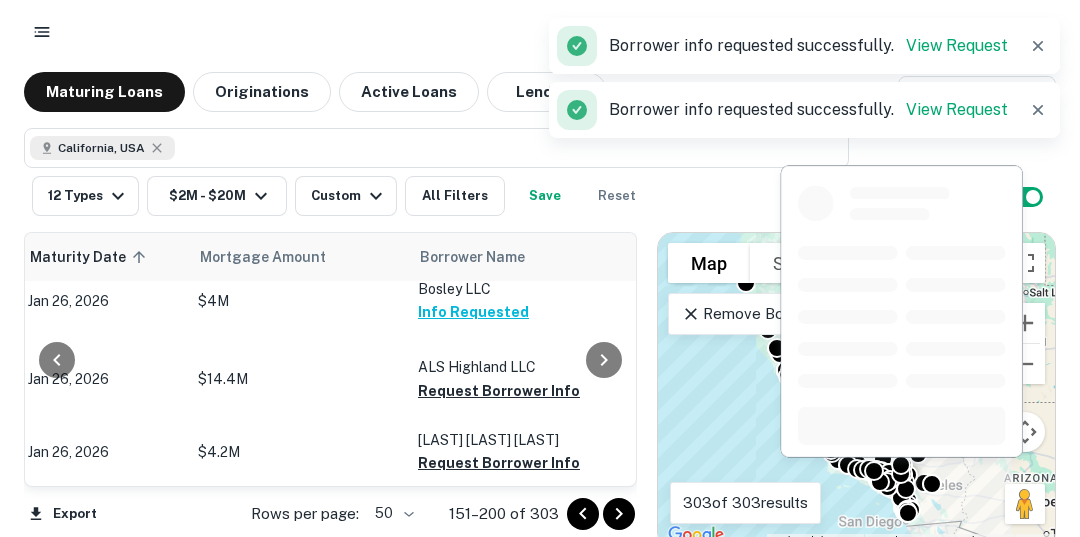 click on "Request Borrower Info" at bounding box center (499, 391) 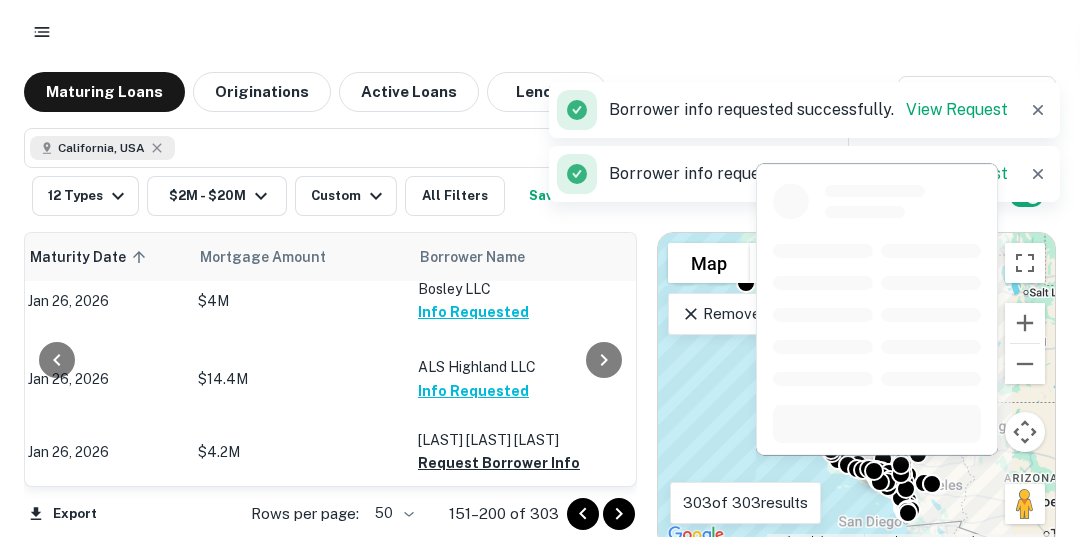 click on "Request Borrower Info" at bounding box center (499, 463) 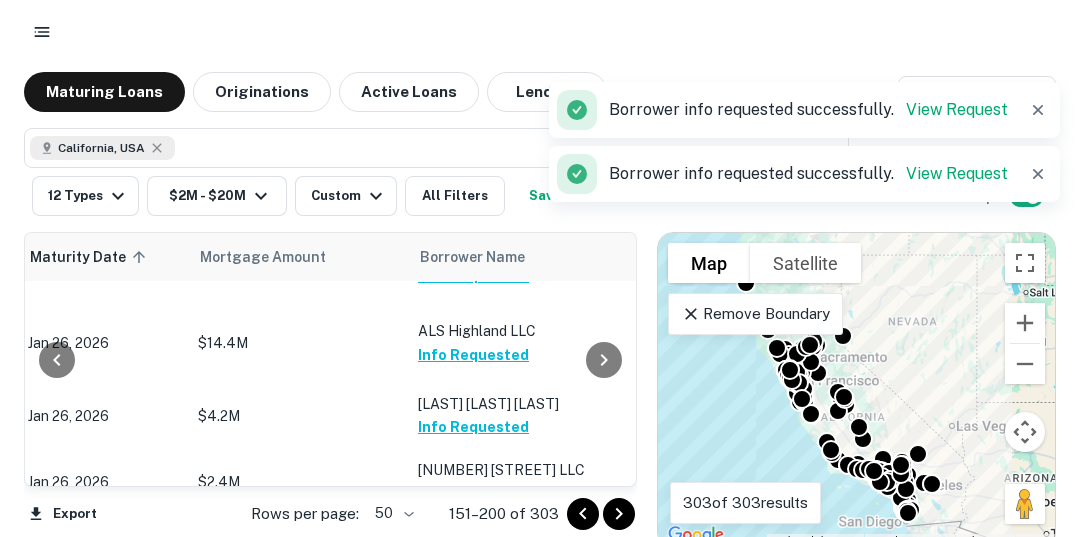 scroll, scrollTop: 1690, scrollLeft: 287, axis: both 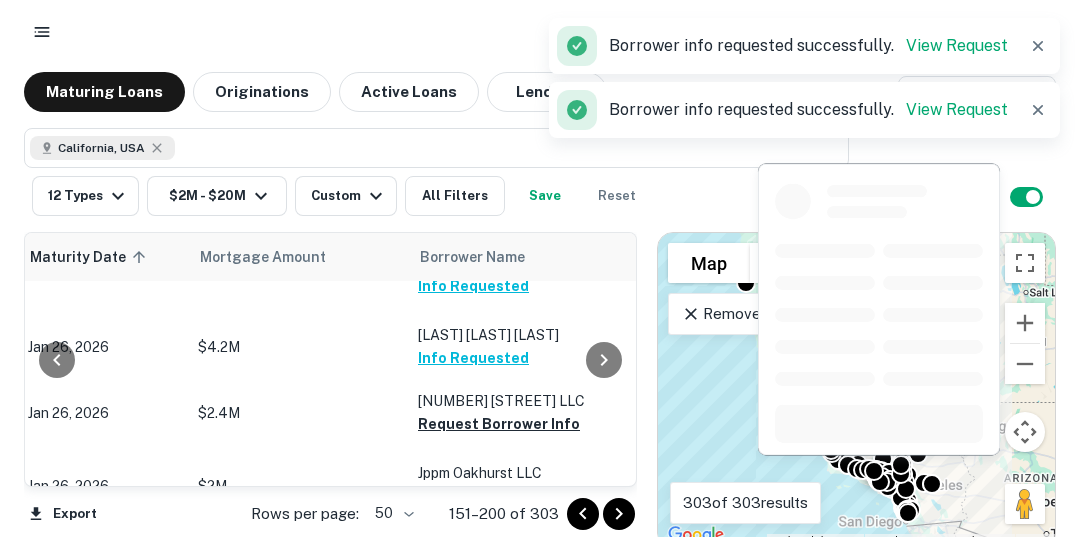 click on "Request Borrower Info" at bounding box center [499, 424] 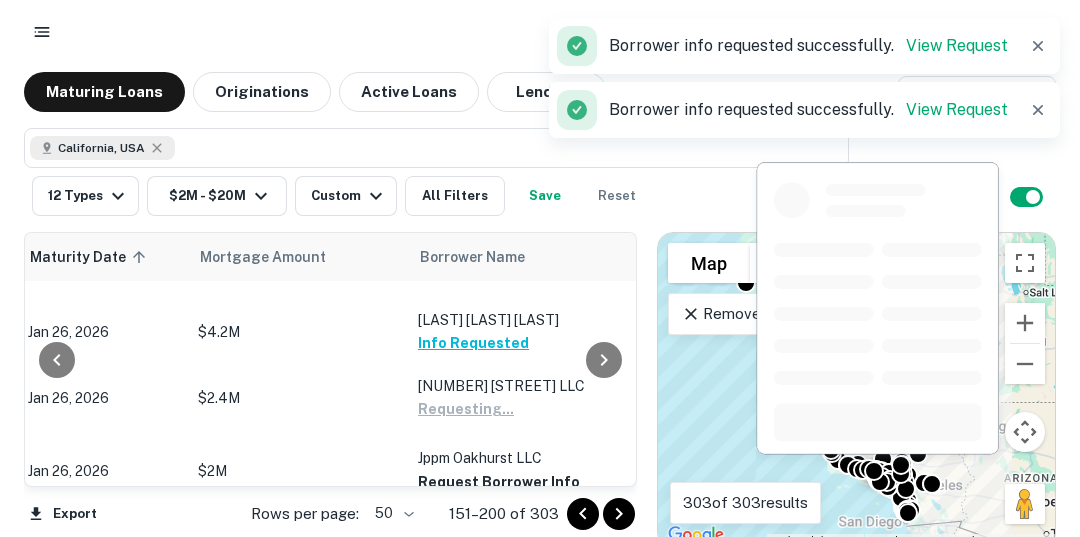 click on "Request Borrower Info" at bounding box center [499, 482] 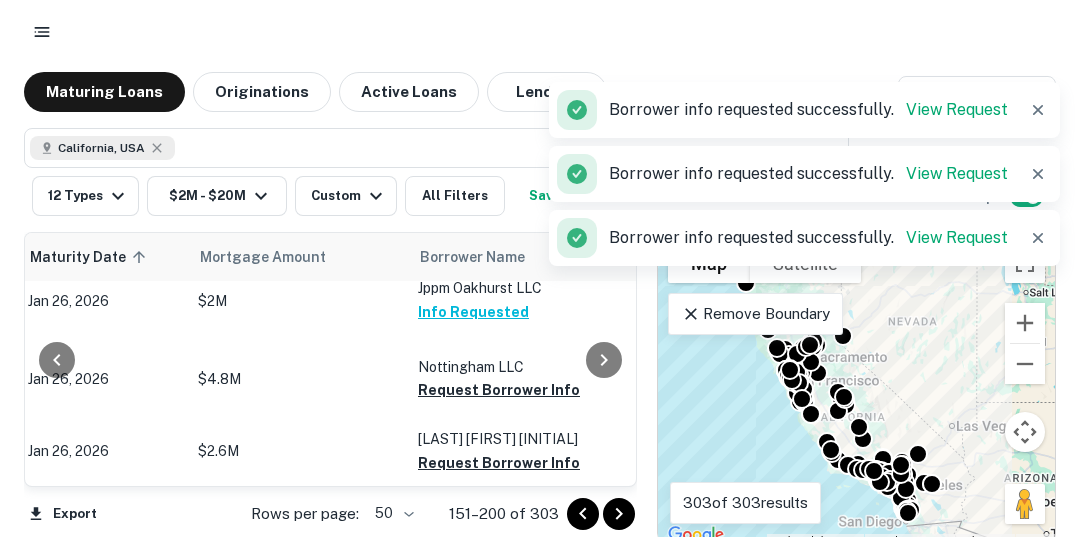 scroll, scrollTop: 1905, scrollLeft: 287, axis: both 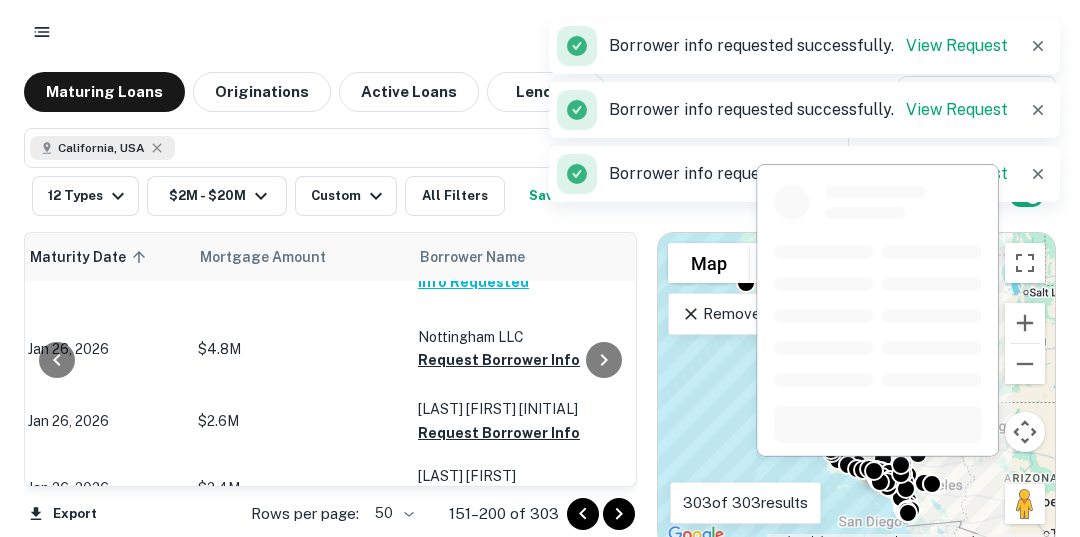 click on "Request Borrower Info" at bounding box center (499, 360) 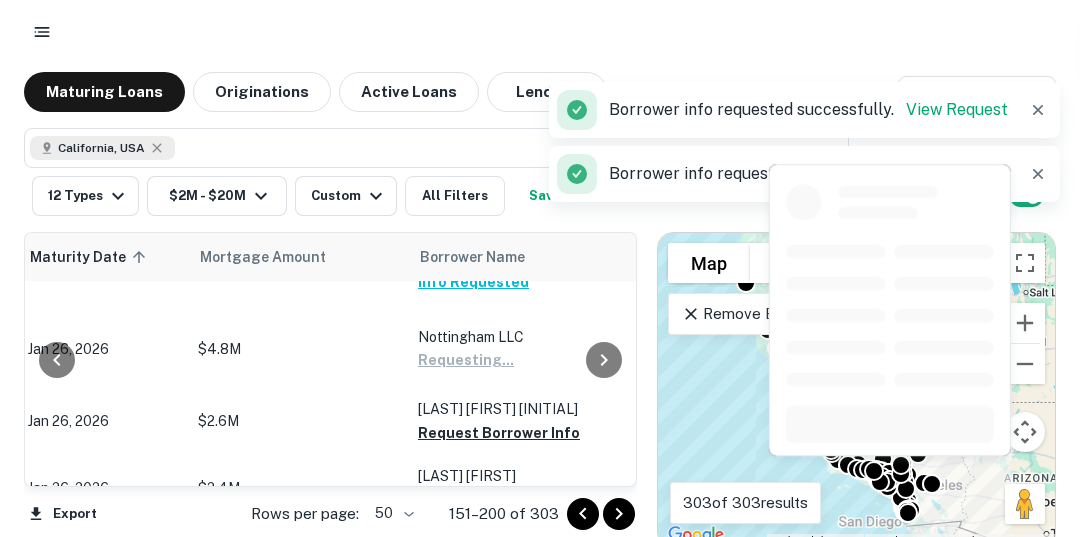 scroll, scrollTop: 1905, scrollLeft: 287, axis: both 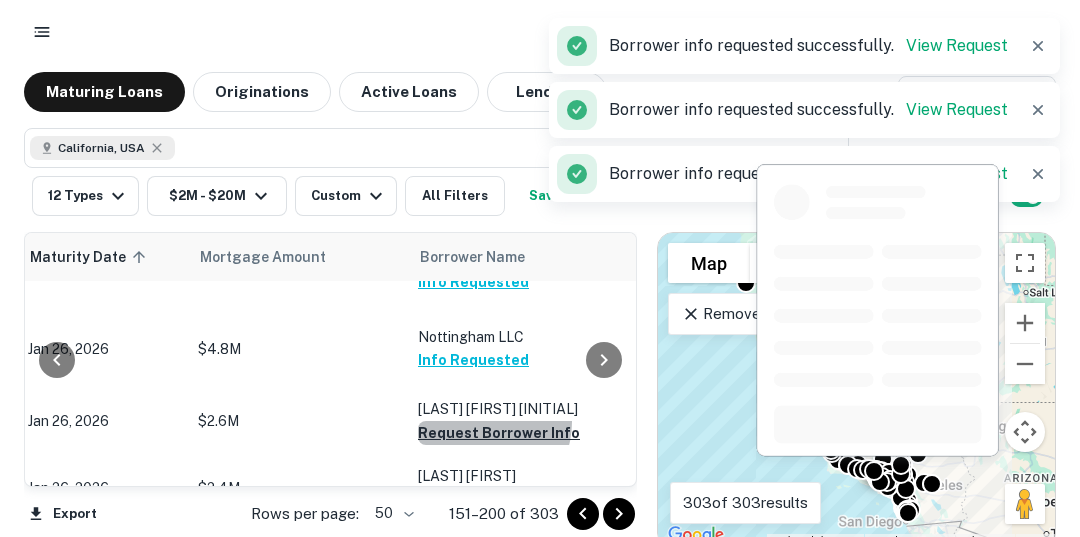click on "Request Borrower Info" at bounding box center (499, 433) 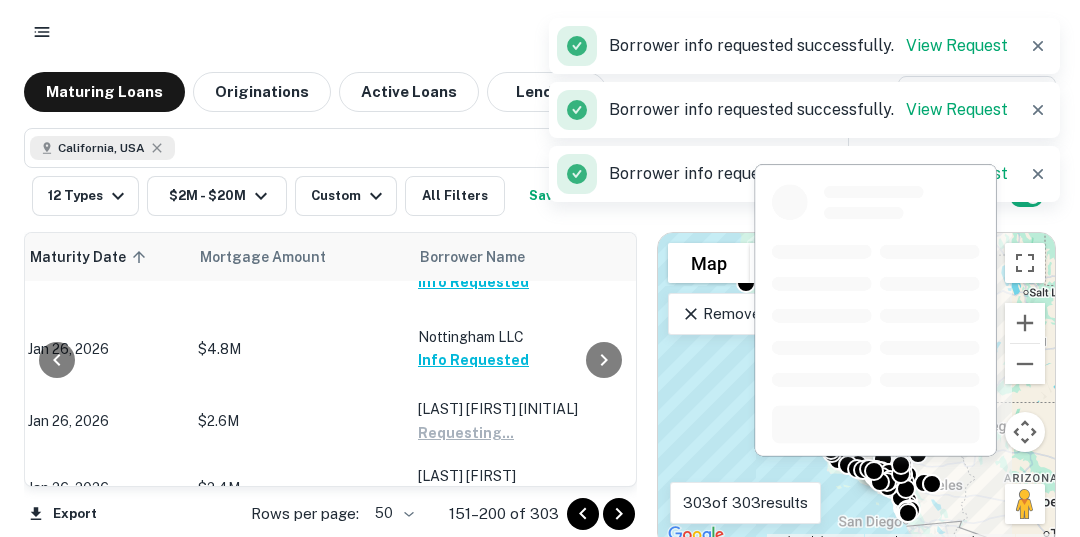 click on "Request Borrower Info" at bounding box center (499, 499) 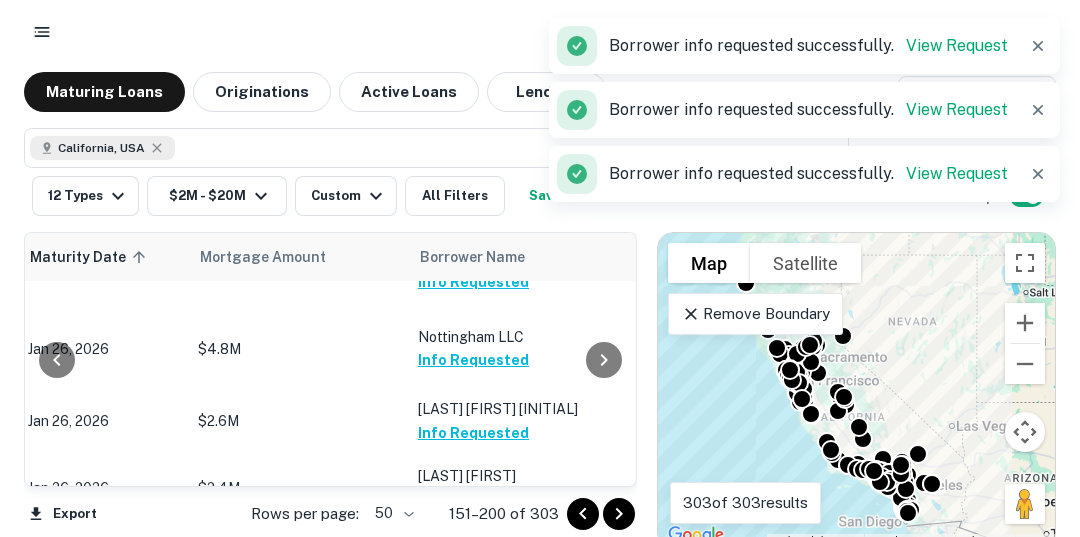 click at bounding box center [604, 359] 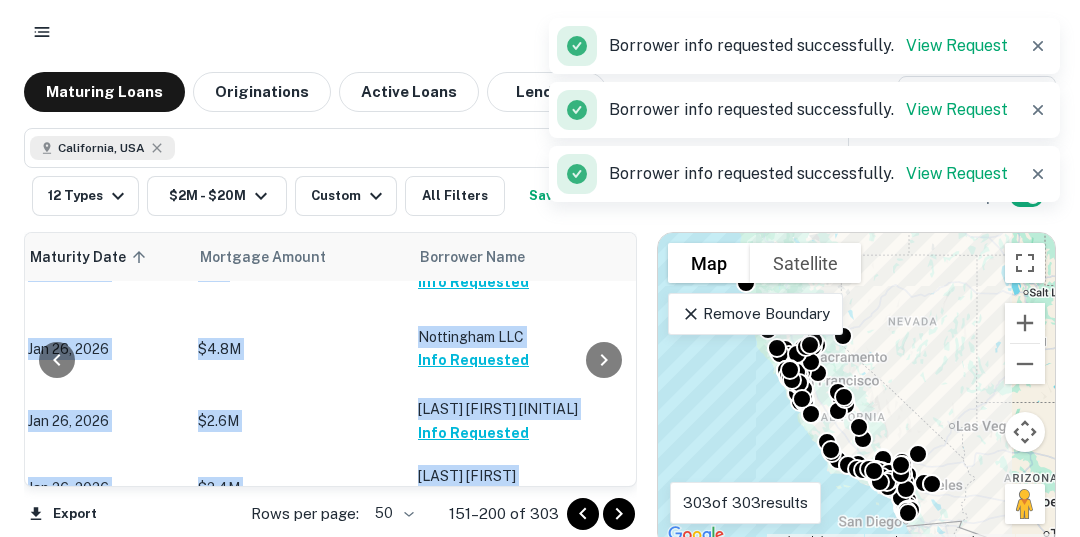 click at bounding box center [604, 359] 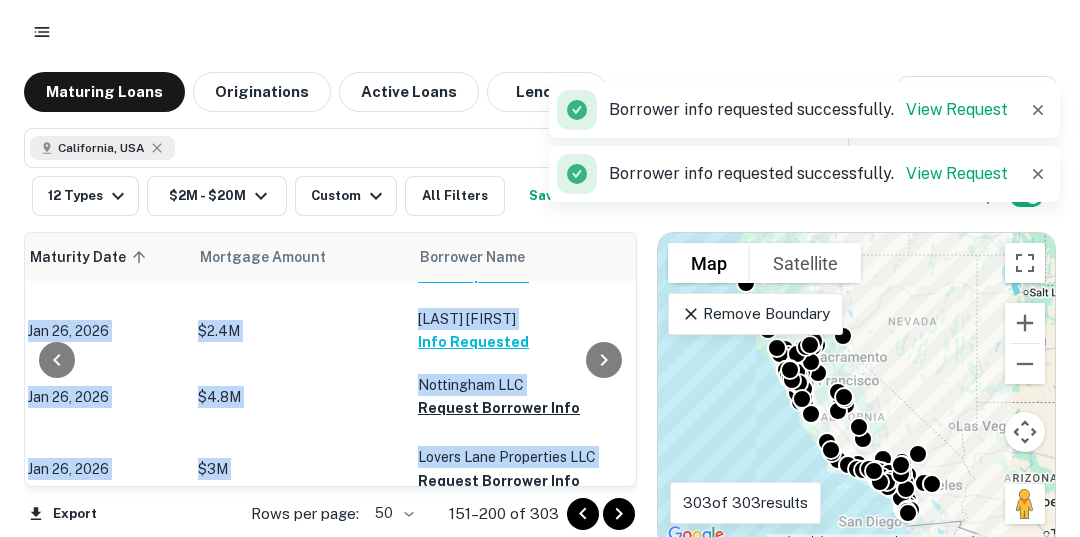 scroll, scrollTop: 2065, scrollLeft: 287, axis: both 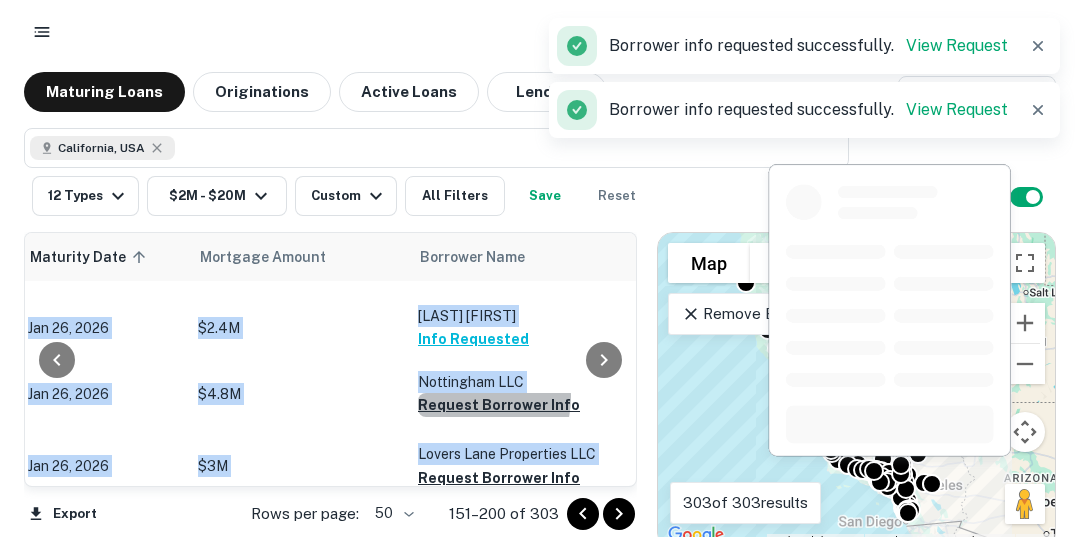 click on "Request Borrower Info" at bounding box center [499, 405] 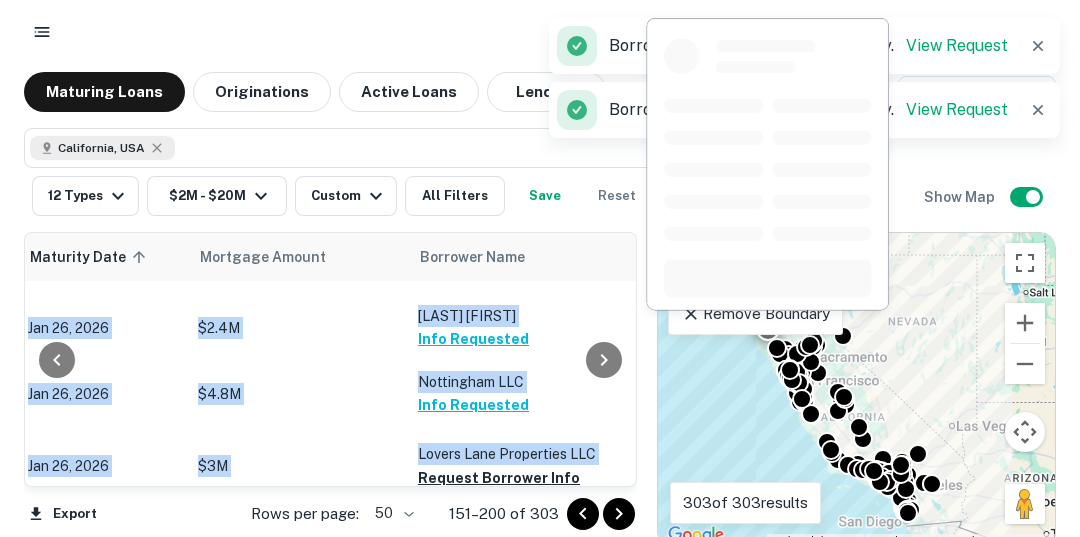 click on "Request Borrower Info" at bounding box center [499, 478] 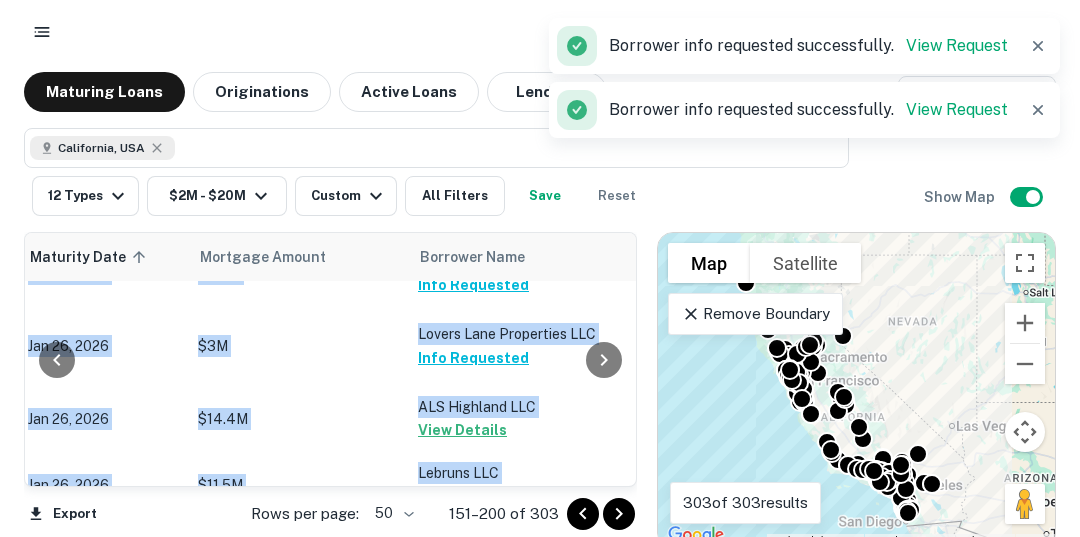 scroll, scrollTop: 2225, scrollLeft: 287, axis: both 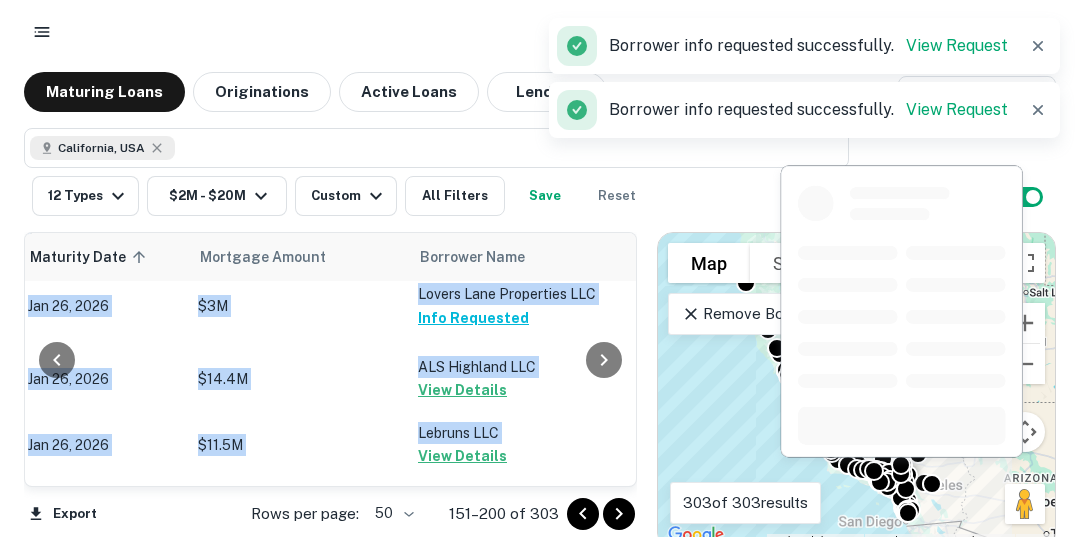 click on "Request Borrower Info" at bounding box center [499, 523] 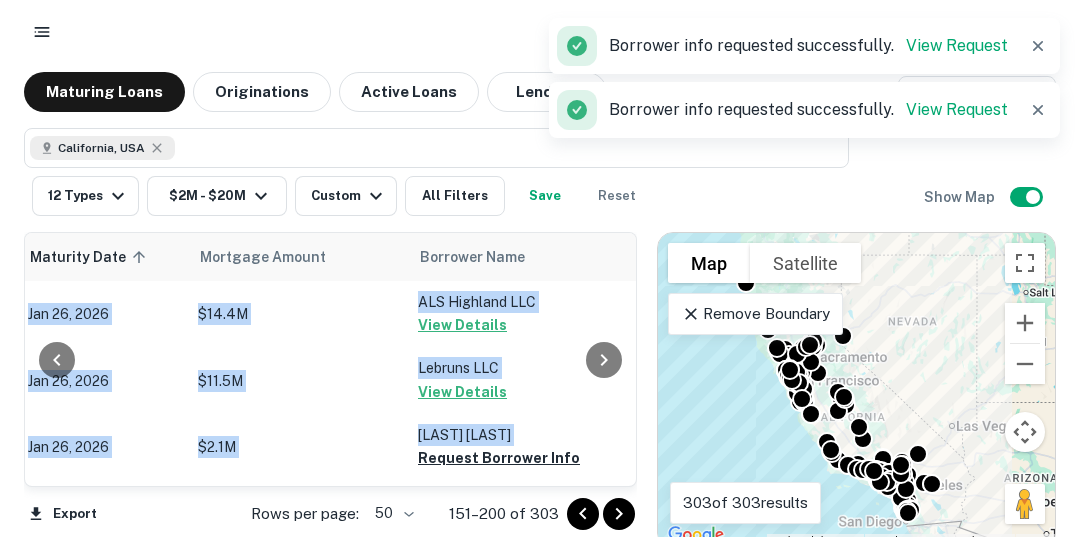 scroll, scrollTop: 2385, scrollLeft: 287, axis: both 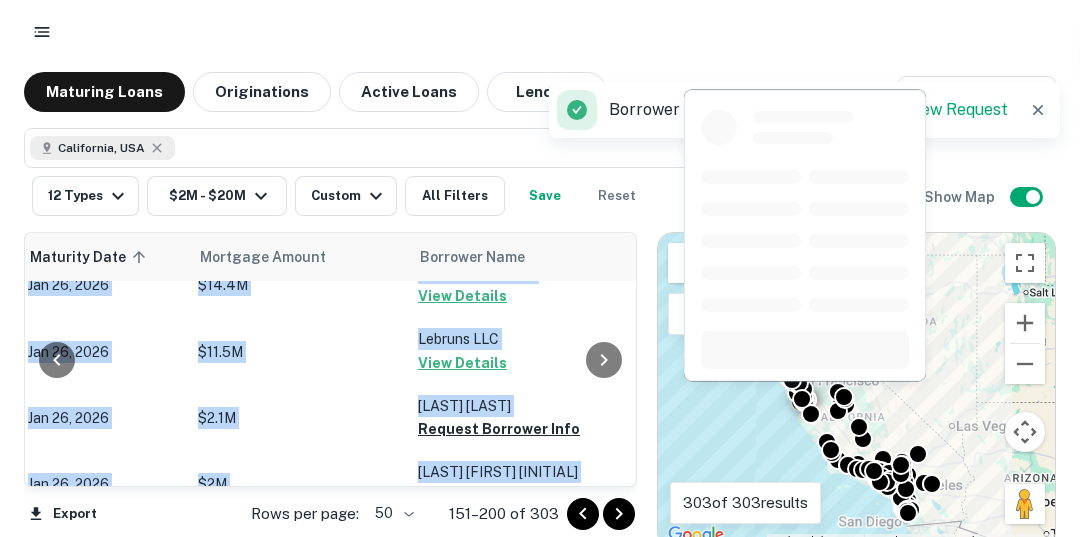click on "Request Borrower Info" at bounding box center (499, 429) 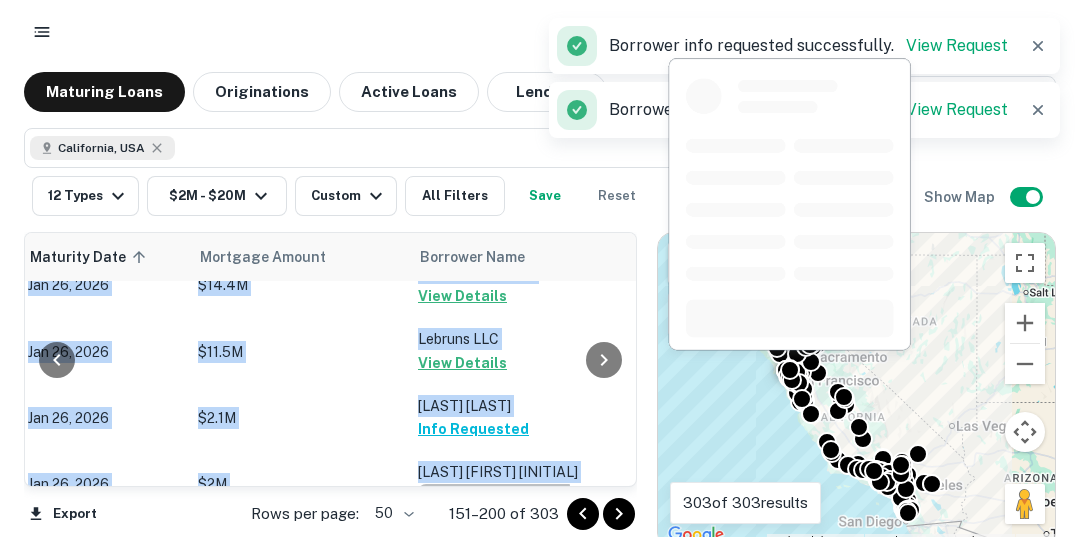 click on "Request Borrower Info" at bounding box center [499, 496] 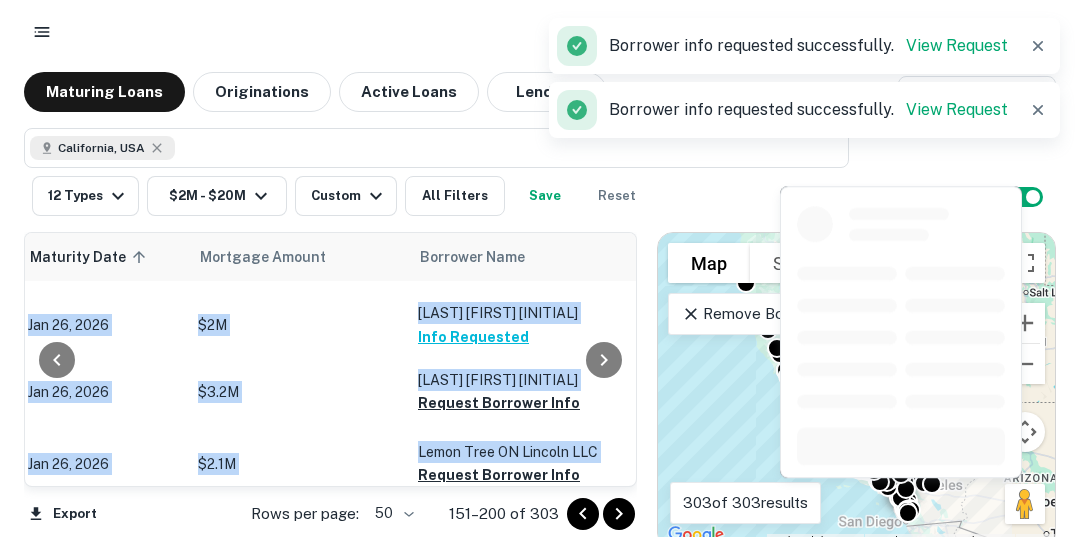 scroll, scrollTop: 2545, scrollLeft: 287, axis: both 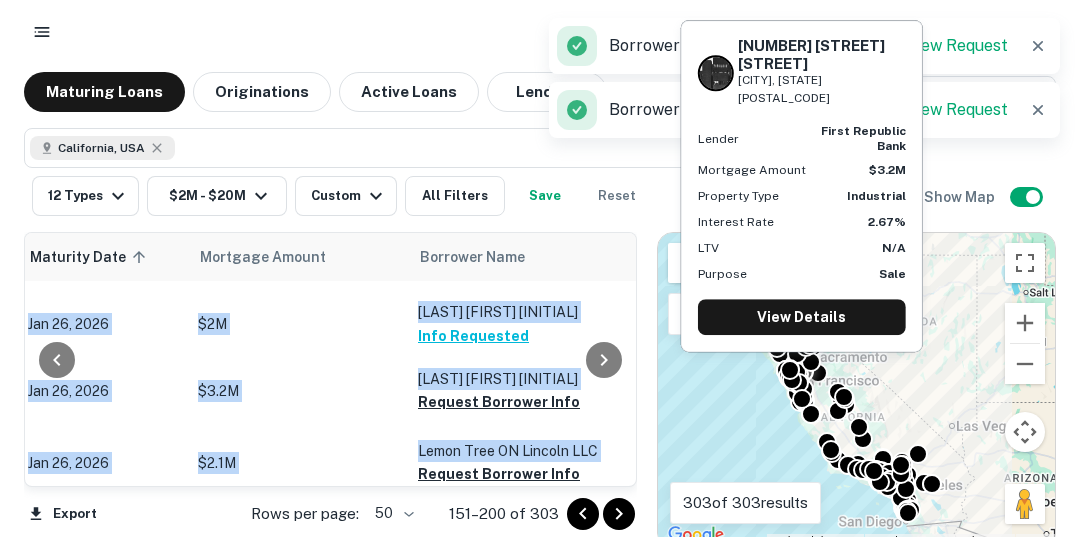 click on "Request Borrower Info" at bounding box center (499, 402) 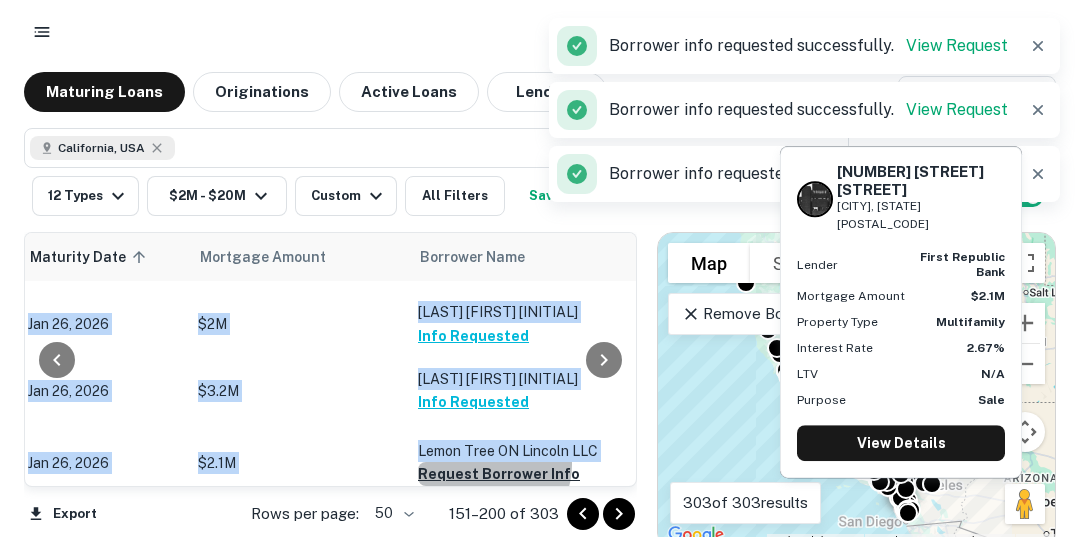 click on "Request Borrower Info" at bounding box center (499, 474) 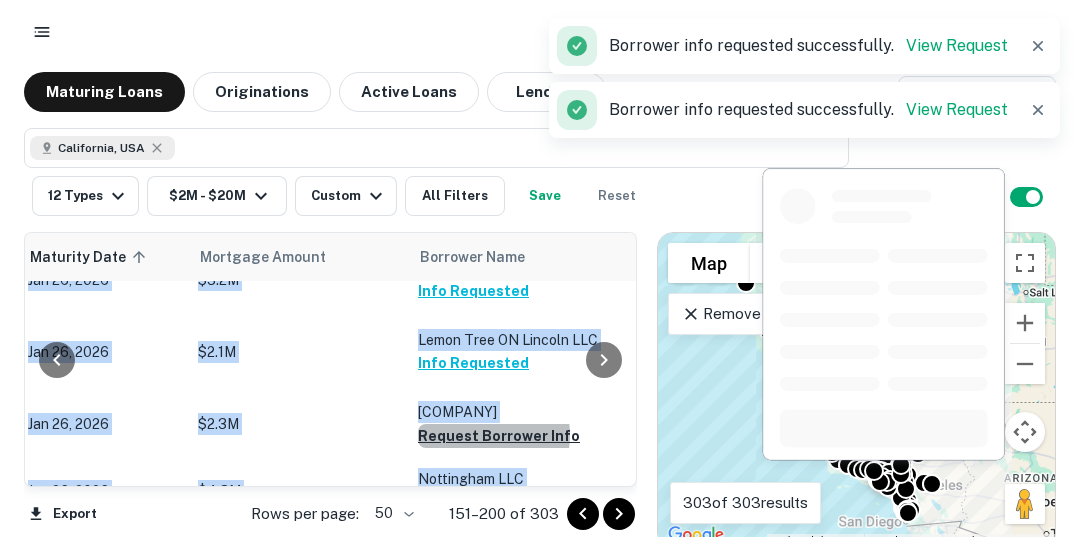 scroll, scrollTop: 2665, scrollLeft: 287, axis: both 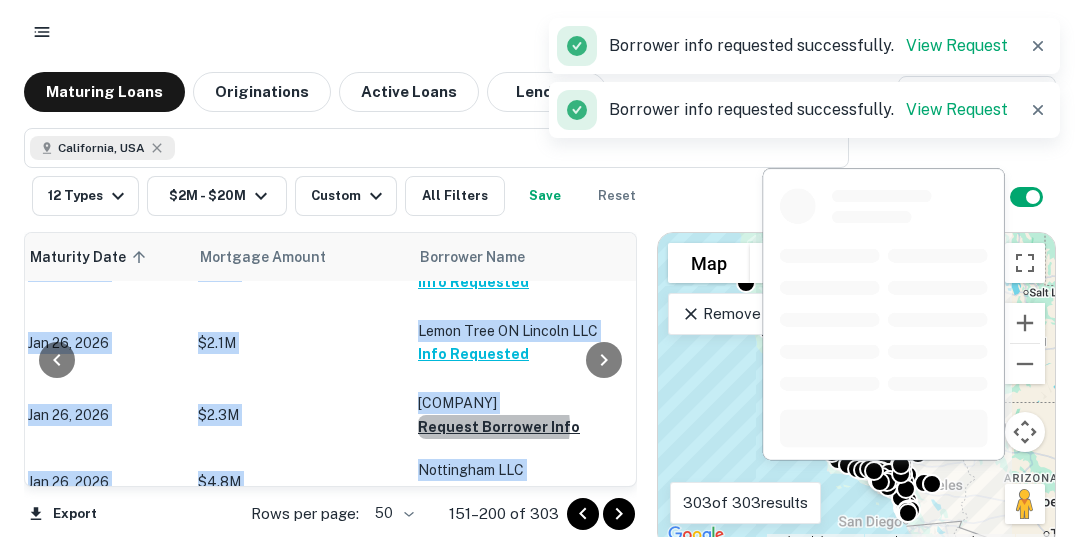 click on "Request Borrower Info" at bounding box center (499, 427) 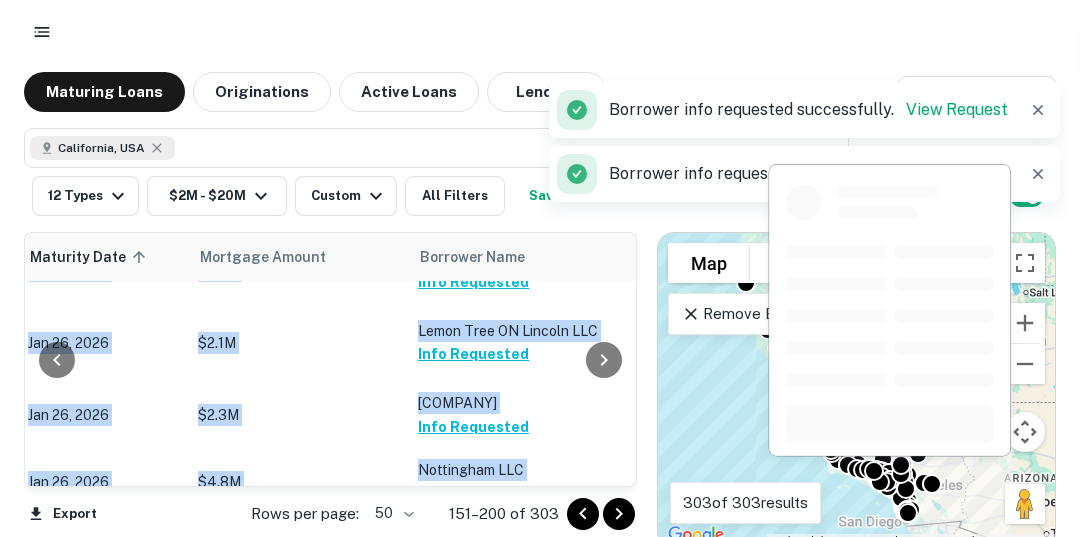 click on "Request Borrower Info" at bounding box center (499, 493) 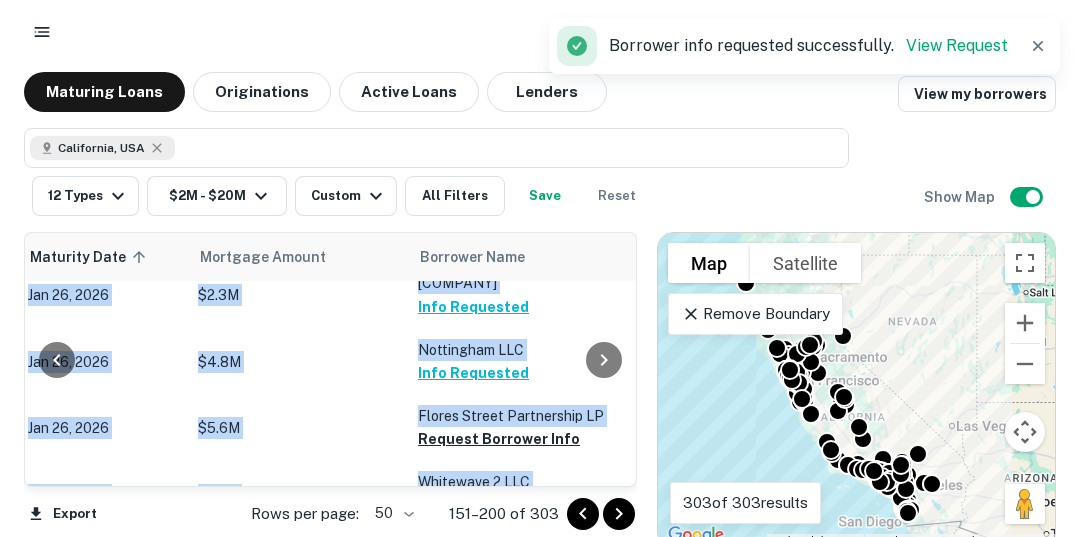 scroll, scrollTop: 2785, scrollLeft: 287, axis: both 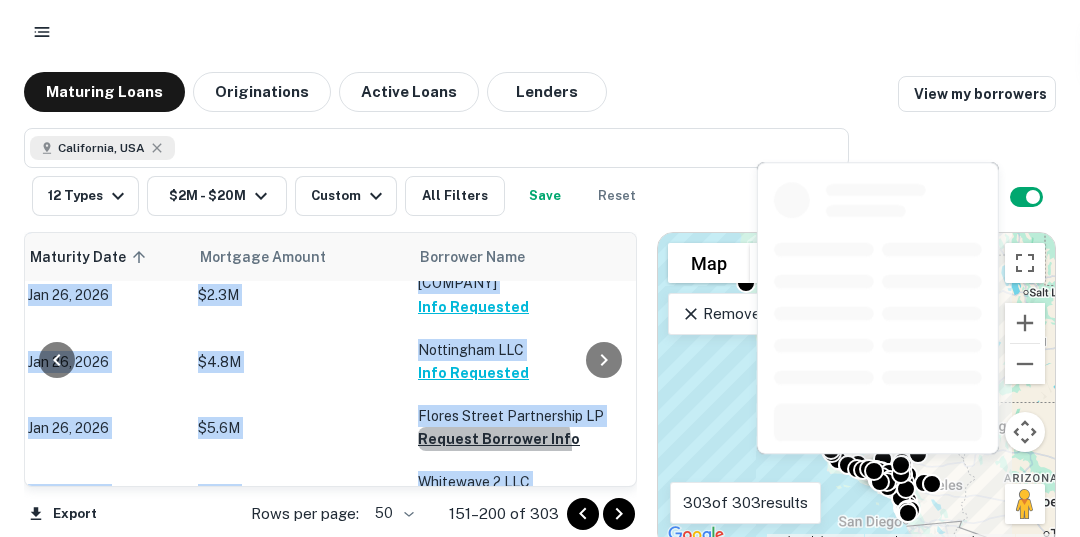 click on "Request Borrower Info" at bounding box center (499, 439) 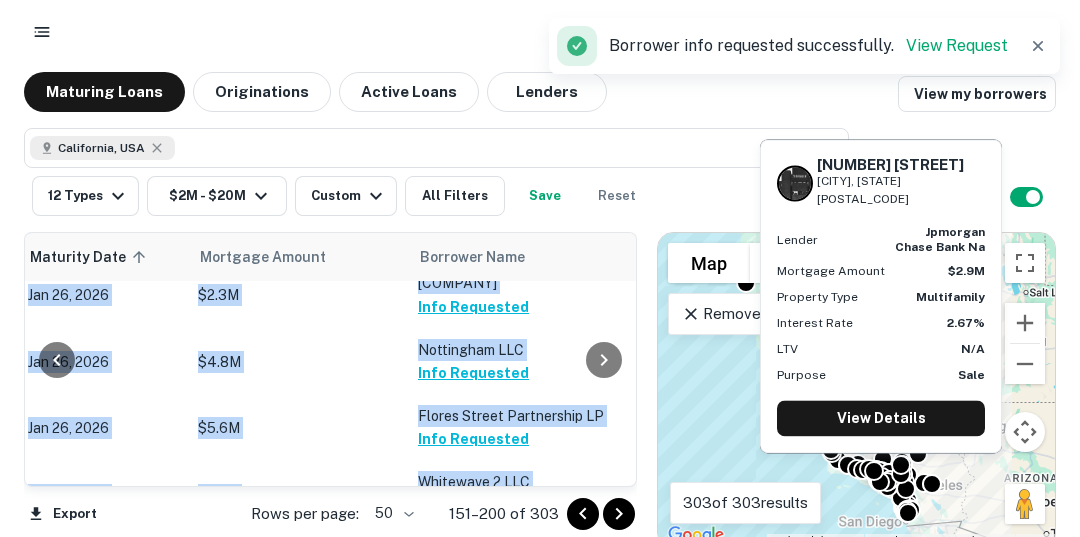 click on "Request Borrower Info" at bounding box center [499, 506] 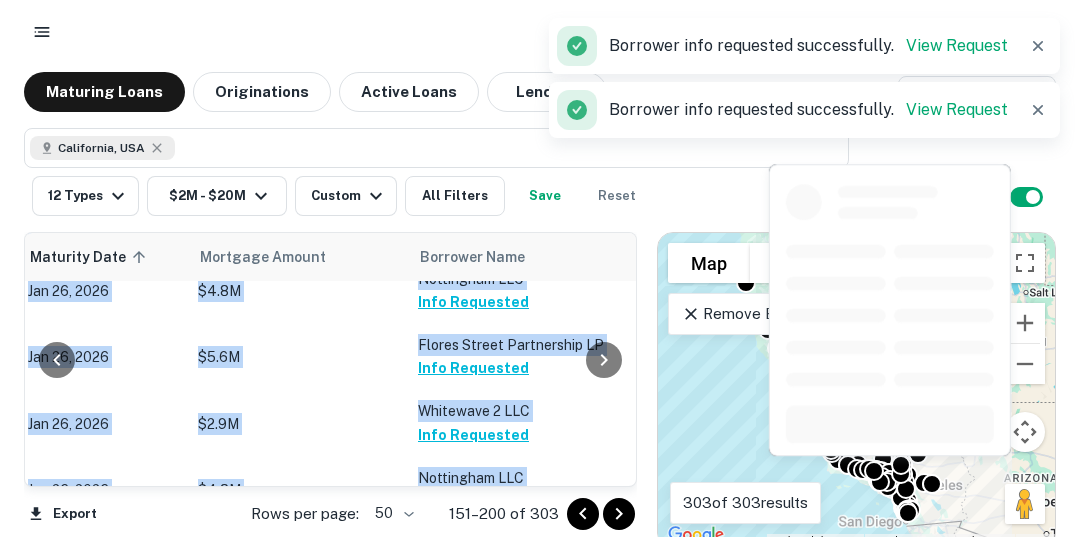 scroll, scrollTop: 2905, scrollLeft: 287, axis: both 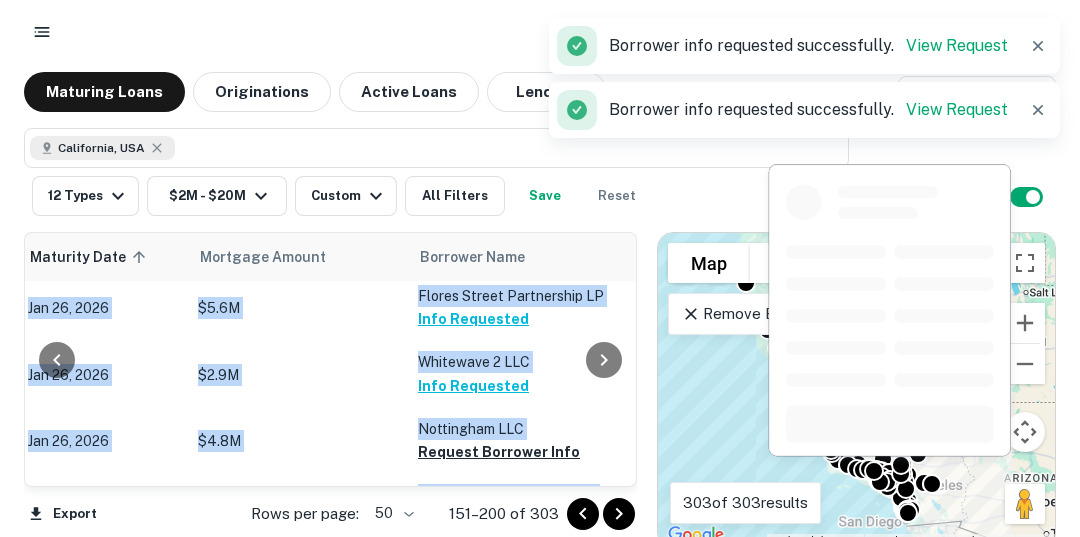click on "Request Borrower Info" at bounding box center (499, 452) 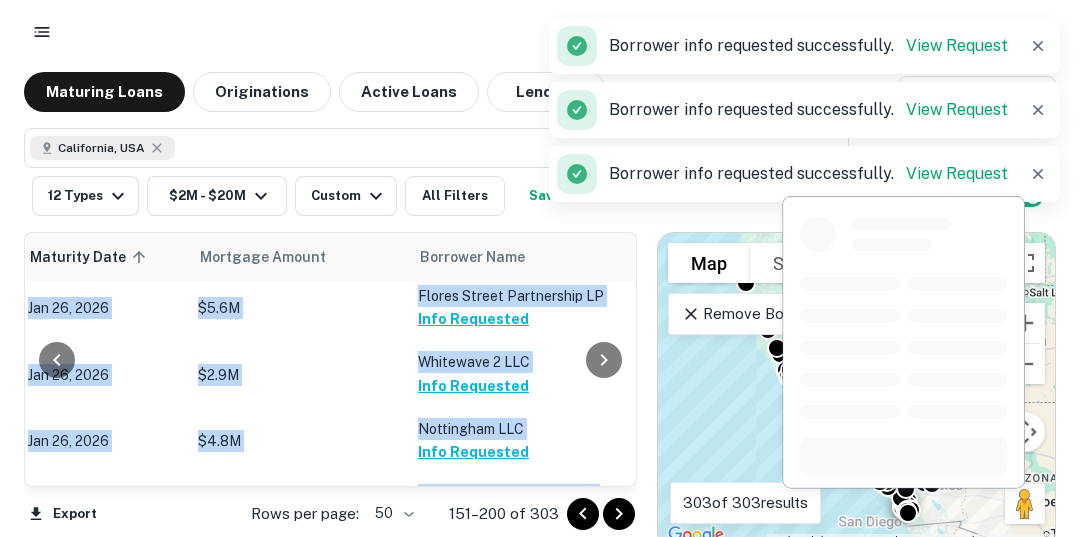 click on "Request Borrower Info" at bounding box center [499, 541] 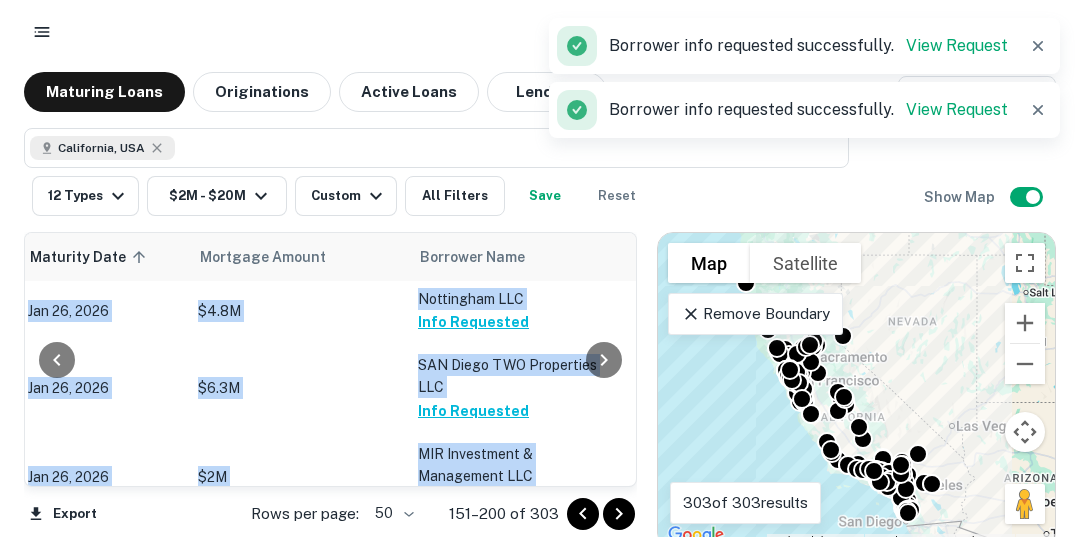 scroll, scrollTop: 3064, scrollLeft: 287, axis: both 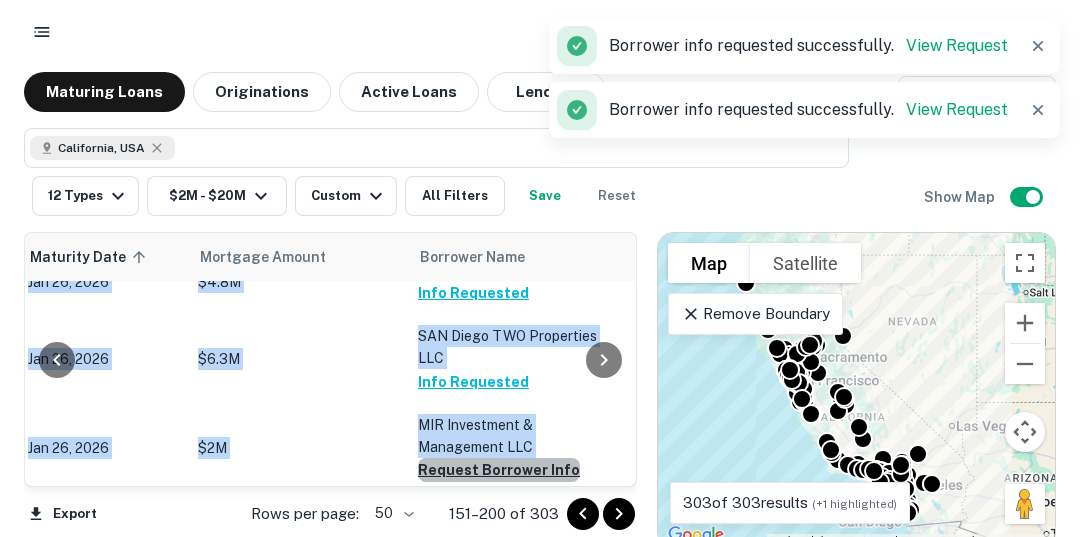 click on "Request Borrower Info" at bounding box center (499, 470) 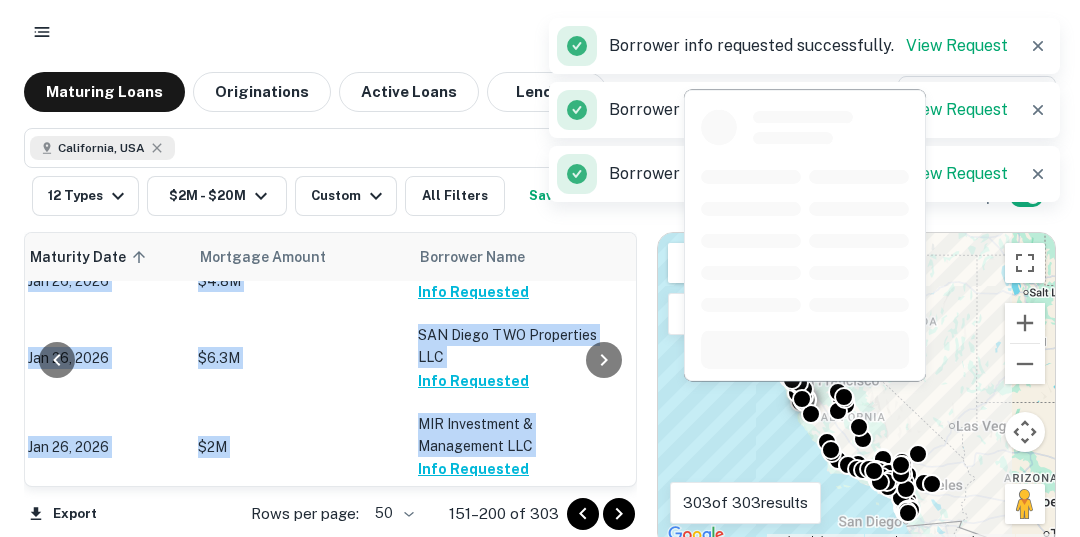 click on "Request Borrower Info" at bounding box center [499, 541] 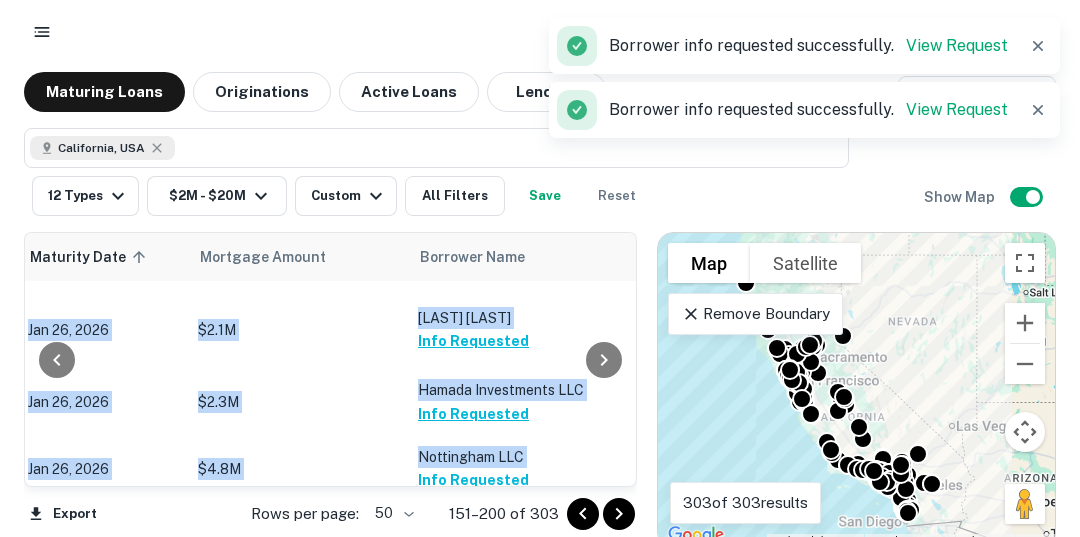 scroll, scrollTop: 3282, scrollLeft: 287, axis: both 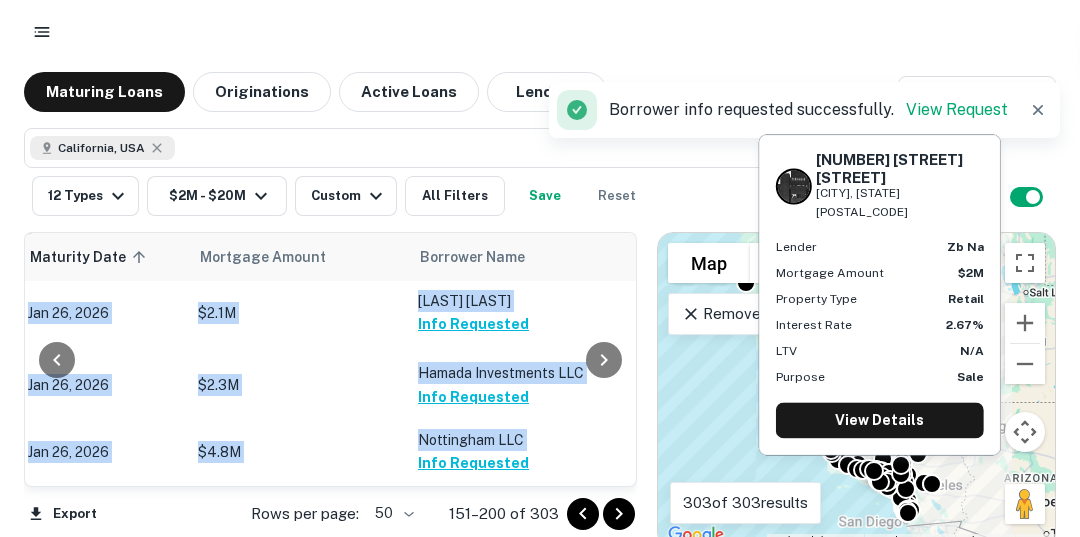 click on "Center ST Realty Investors LLC" at bounding box center [518, 517] 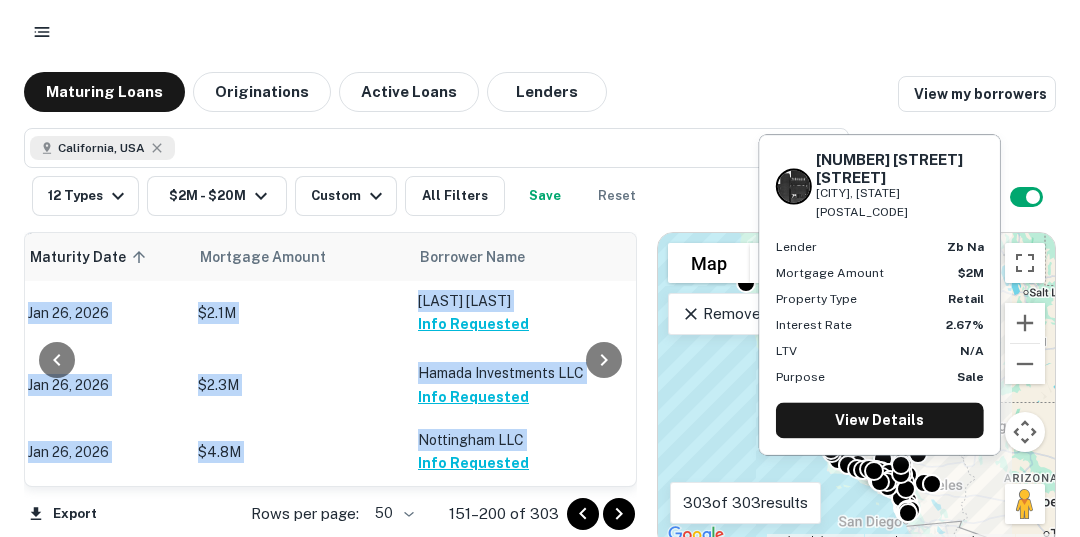 click on "Request Borrower Info" at bounding box center (499, 551) 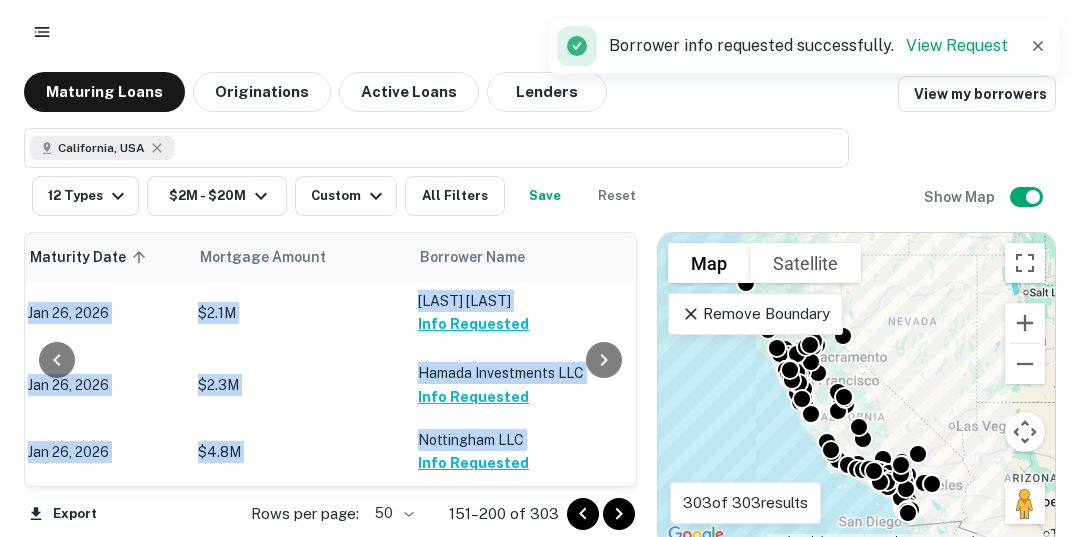 click 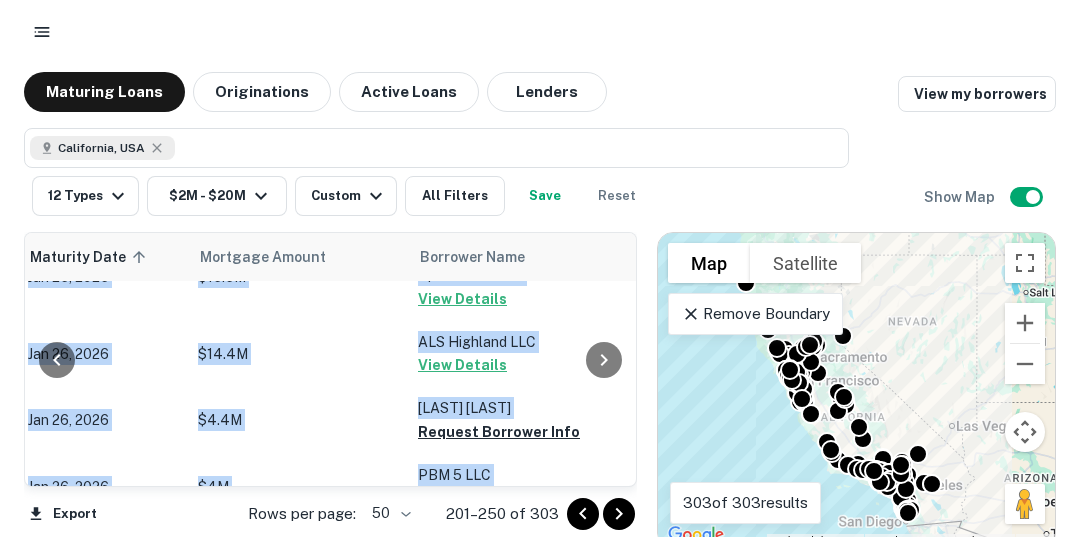 scroll, scrollTop: 0, scrollLeft: 287, axis: horizontal 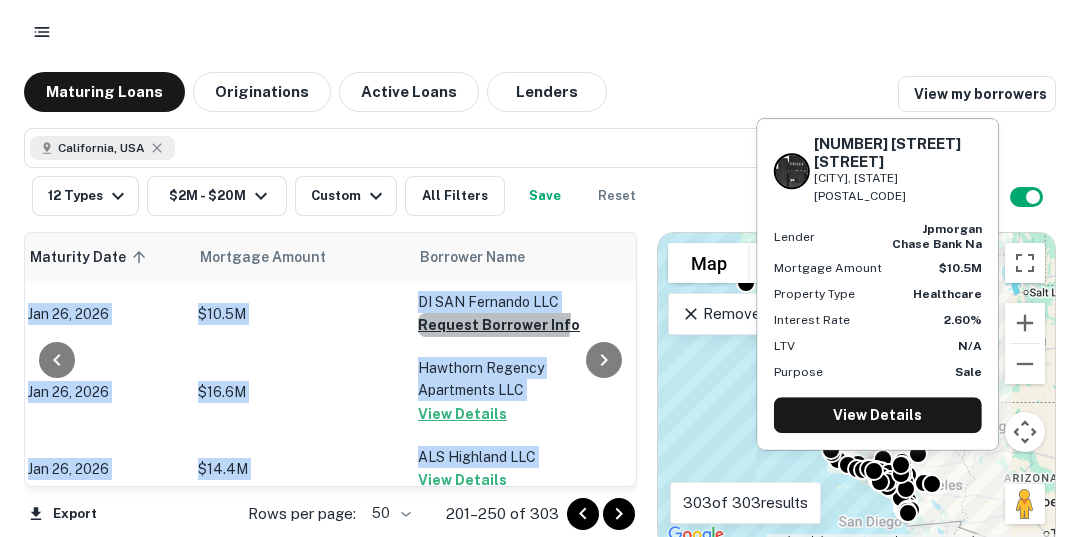 click on "Request Borrower Info" at bounding box center (499, 325) 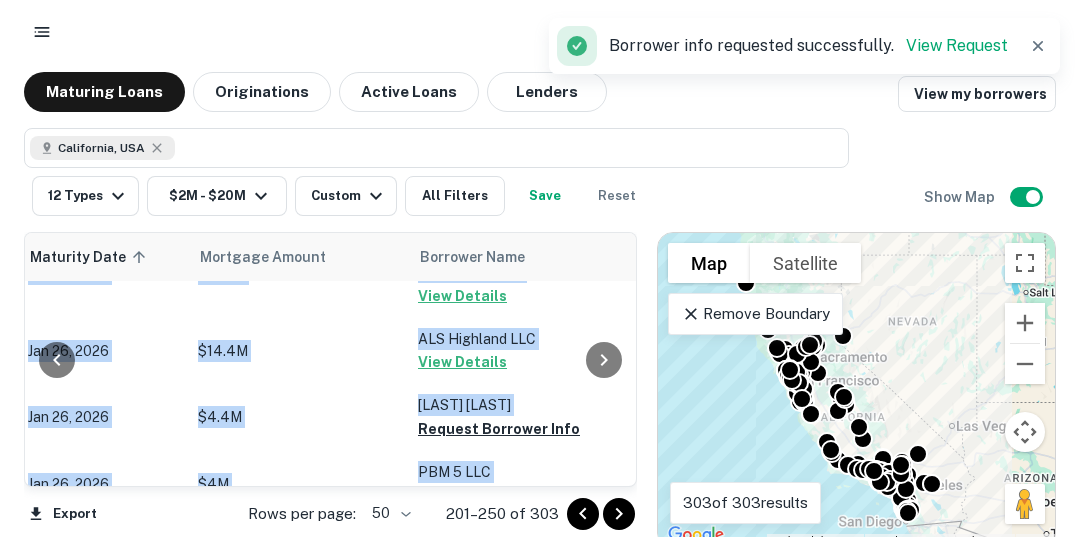 scroll, scrollTop: 120, scrollLeft: 287, axis: both 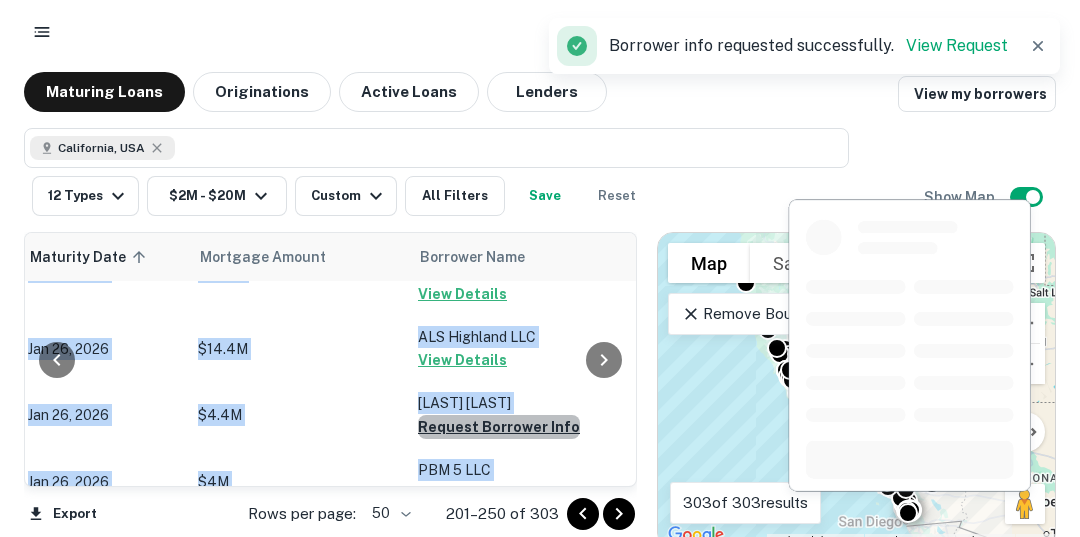 click on "Request Borrower Info" at bounding box center [499, 427] 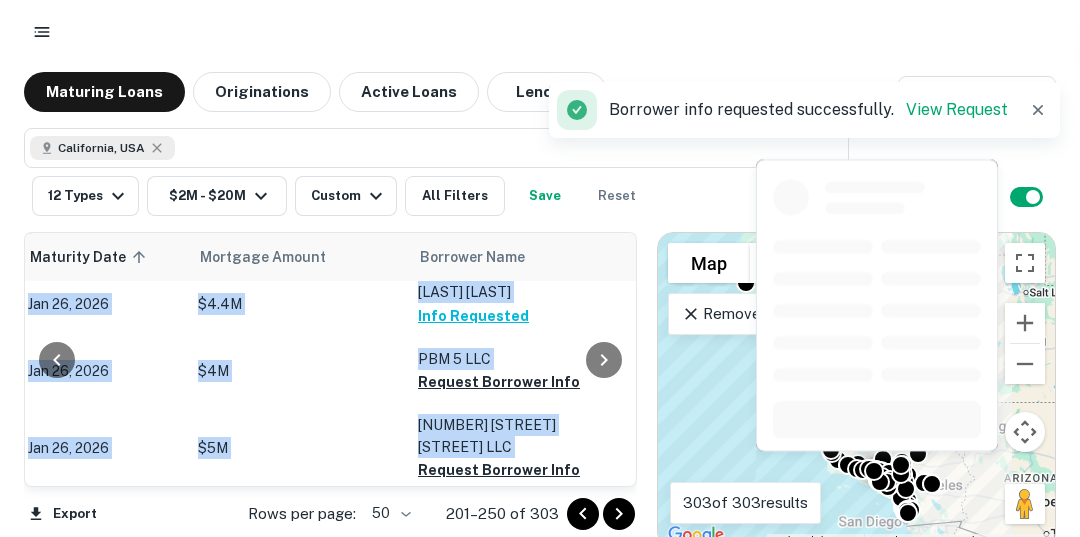scroll, scrollTop: 240, scrollLeft: 287, axis: both 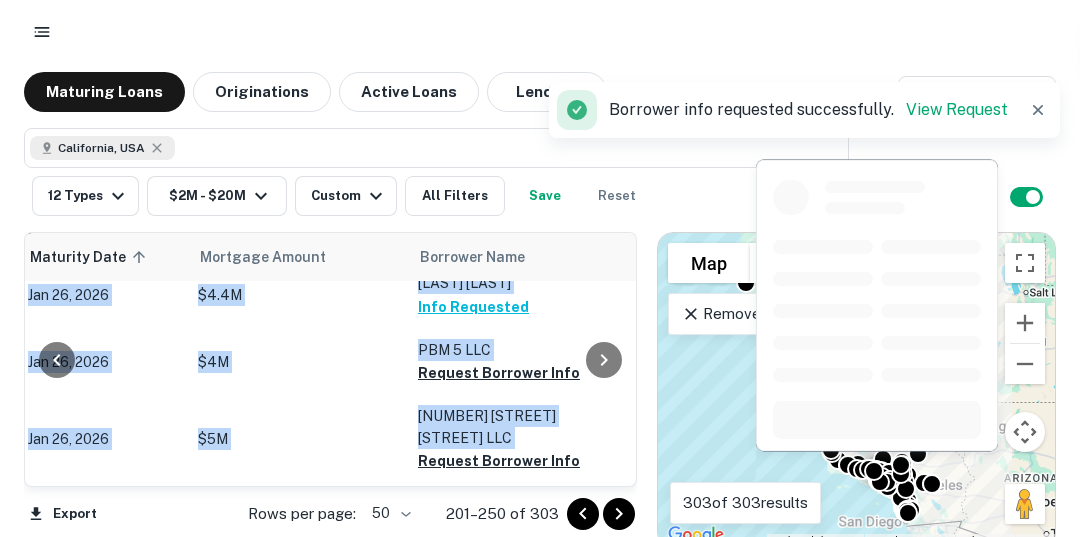 click on "Request Borrower Info" at bounding box center [499, 373] 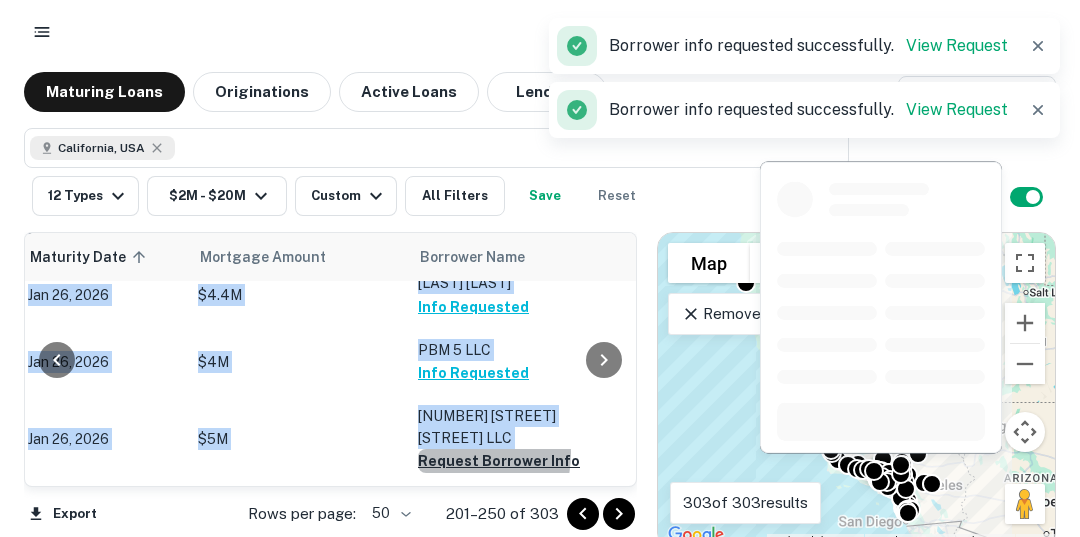 click on "Request Borrower Info" at bounding box center (499, 461) 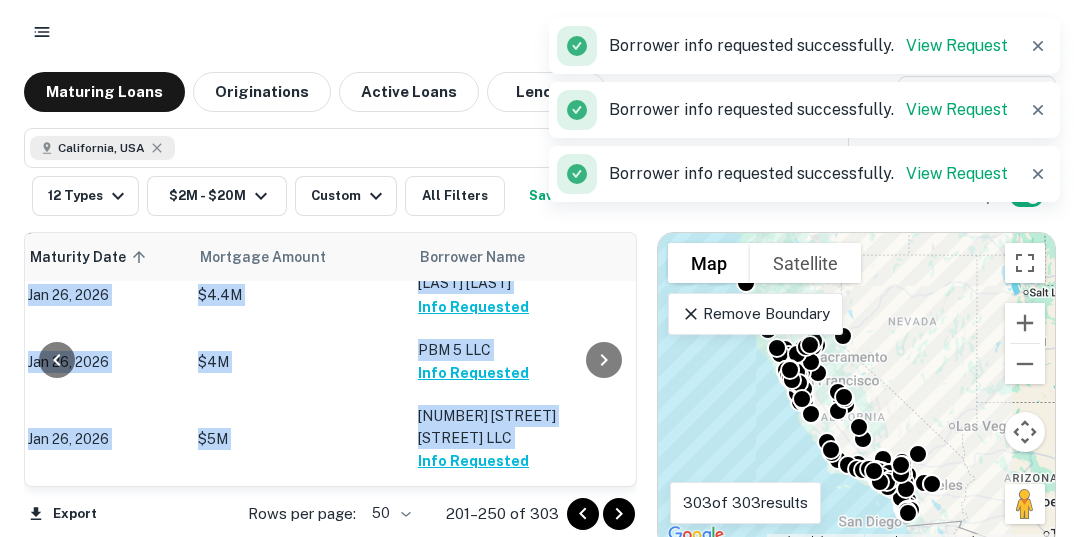 click at bounding box center [604, 359] 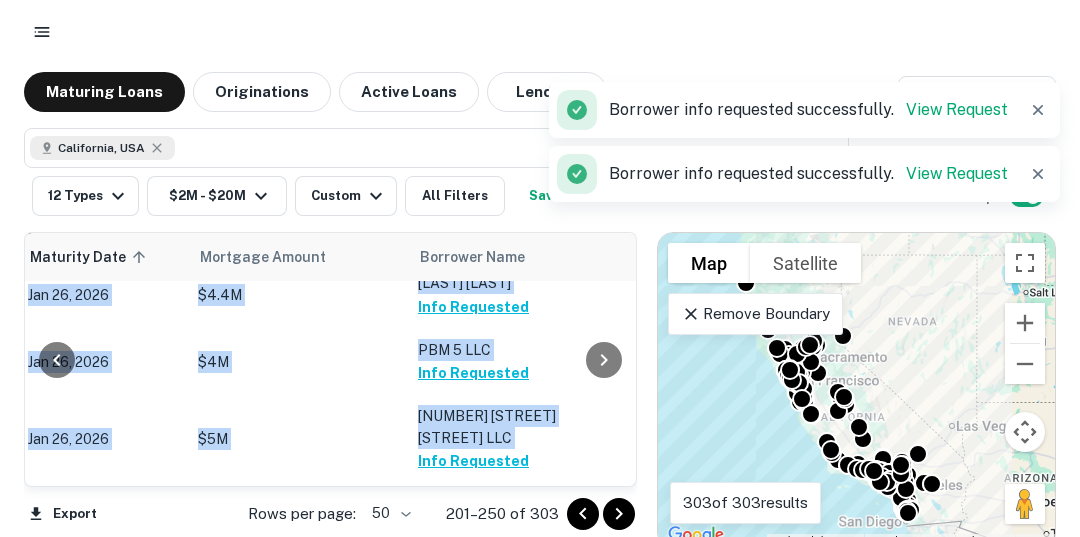 click at bounding box center (604, 359) 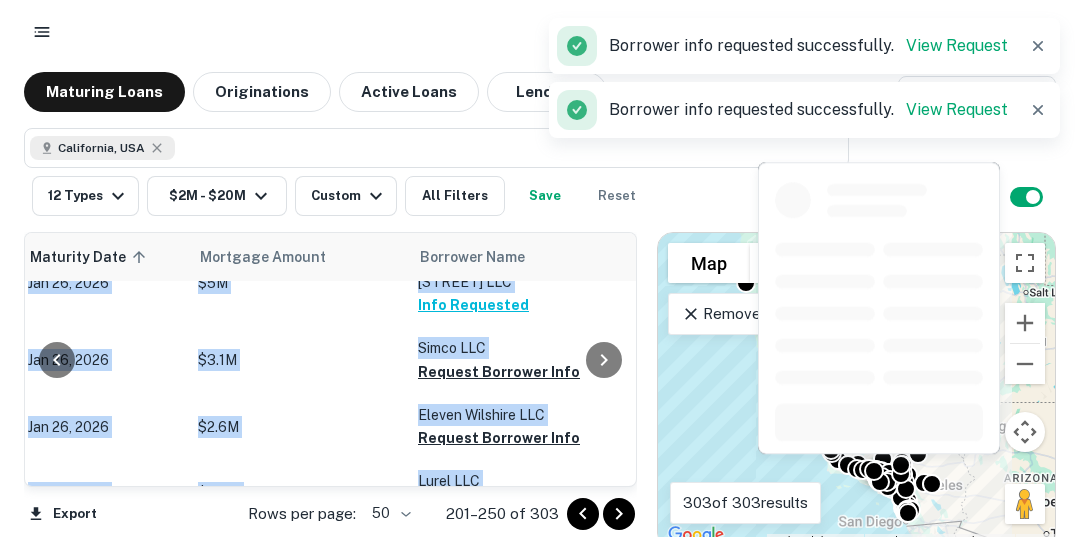 scroll, scrollTop: 400, scrollLeft: 287, axis: both 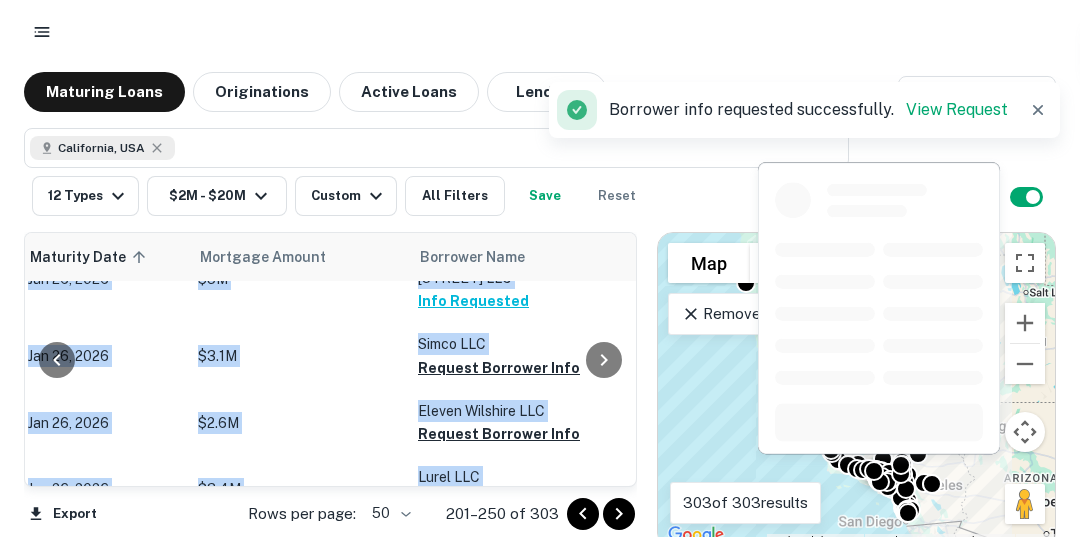 click on "Request Borrower Info" at bounding box center (499, 368) 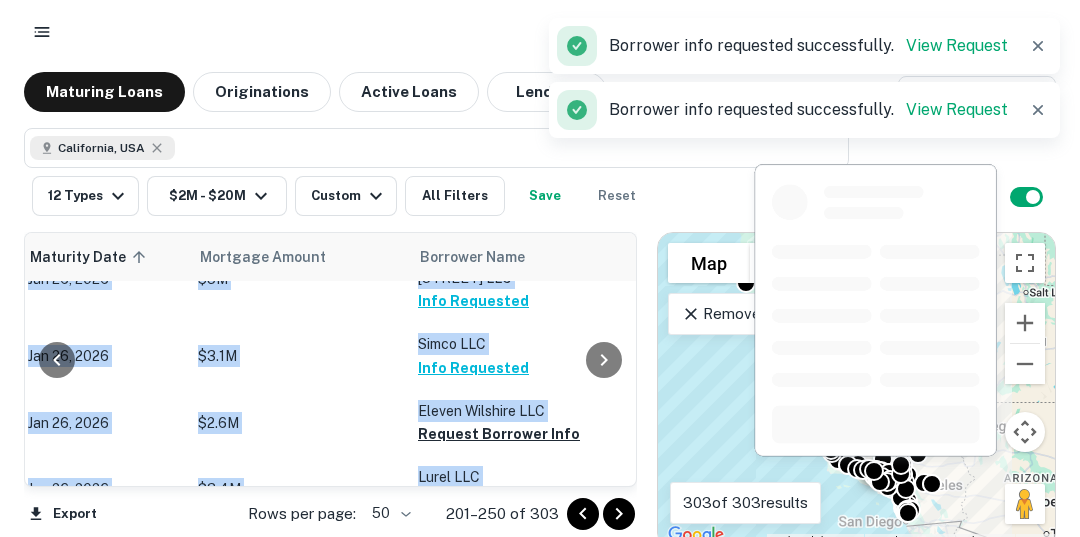 click on "Request Borrower Info" at bounding box center [499, 434] 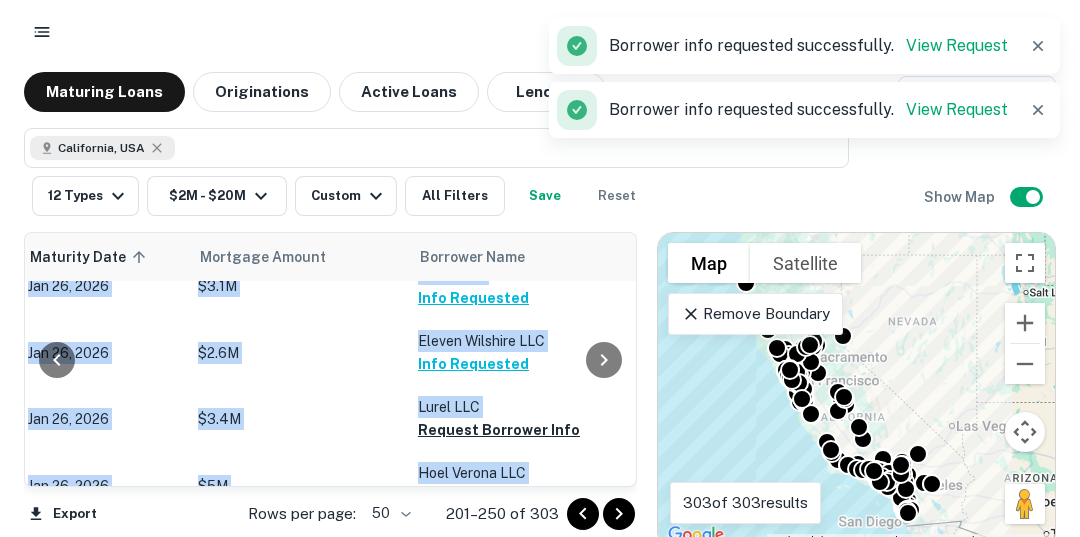scroll, scrollTop: 560, scrollLeft: 287, axis: both 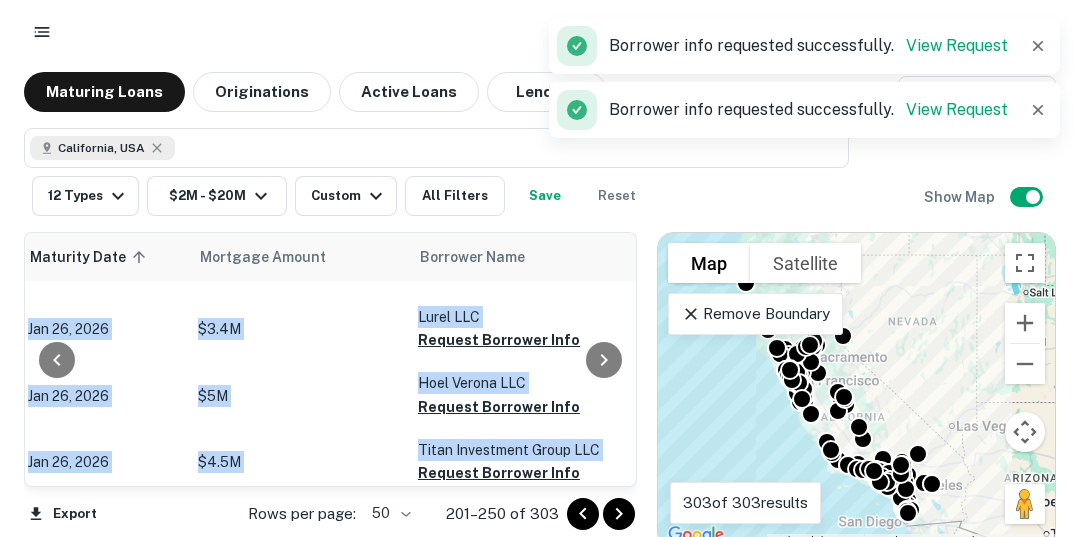 click on "Request Borrower Info" at bounding box center [499, 340] 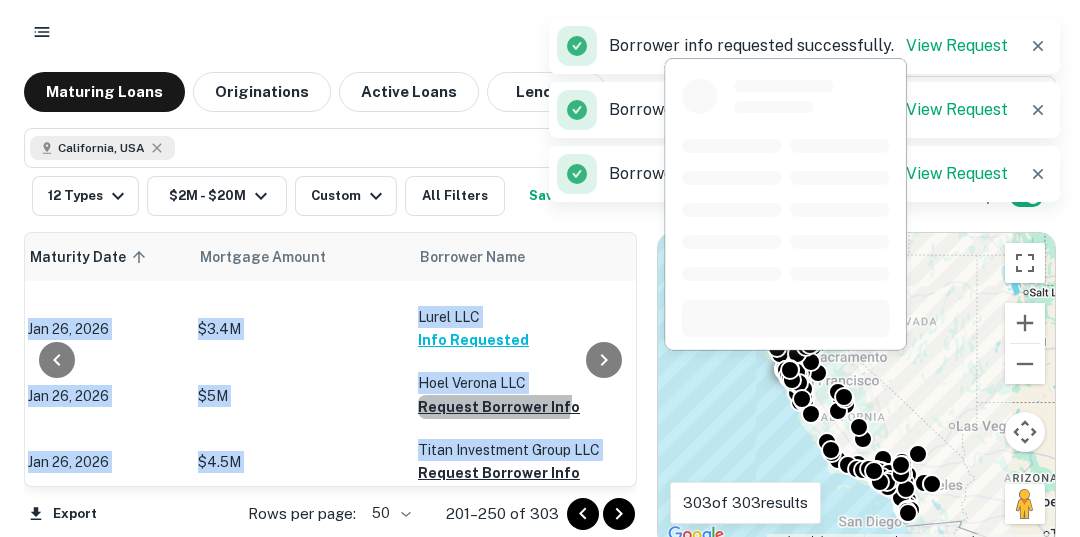click on "Request Borrower Info" at bounding box center [499, 407] 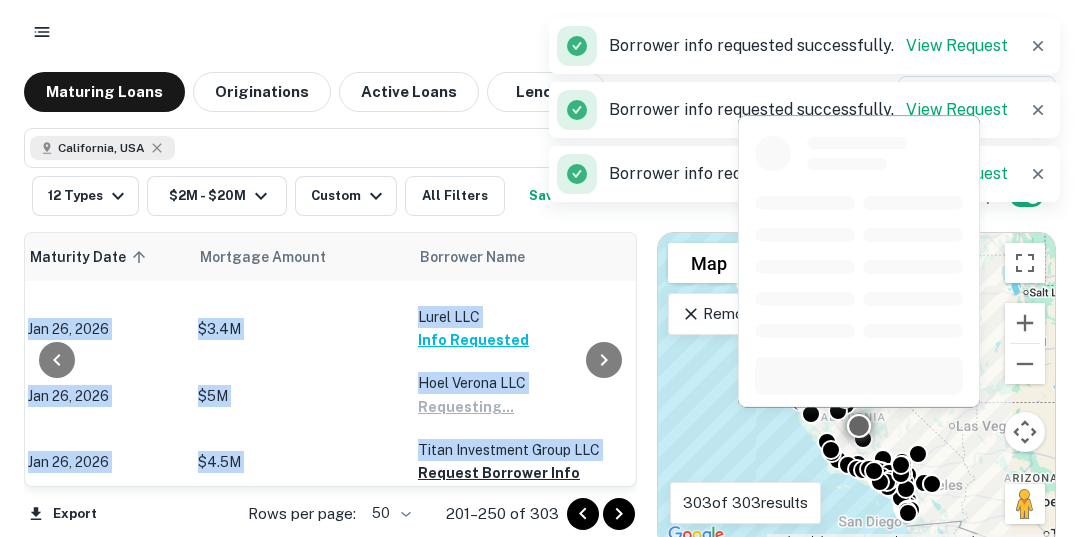 click on "Request Borrower Info" at bounding box center [499, 473] 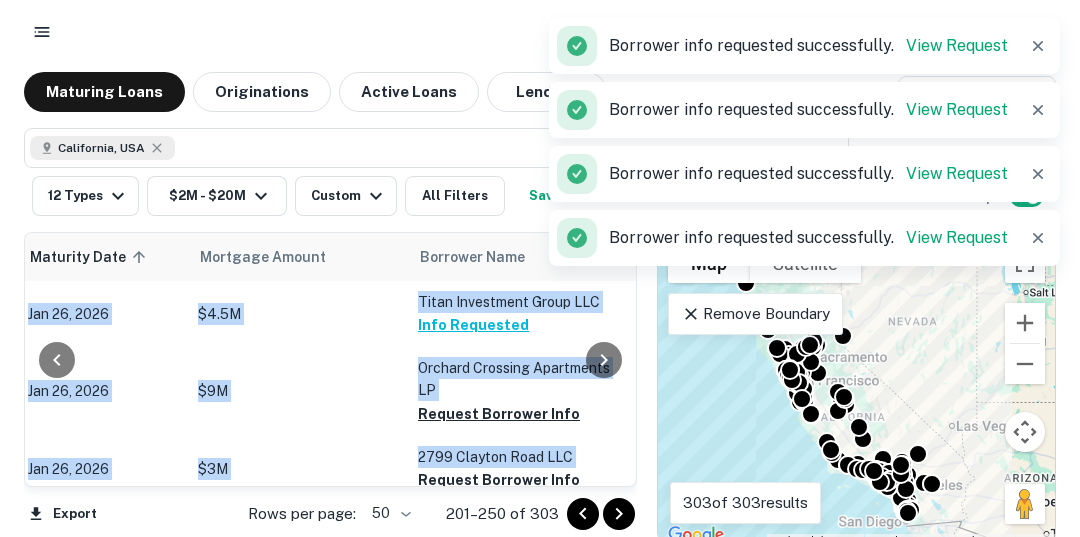 scroll, scrollTop: 720, scrollLeft: 287, axis: both 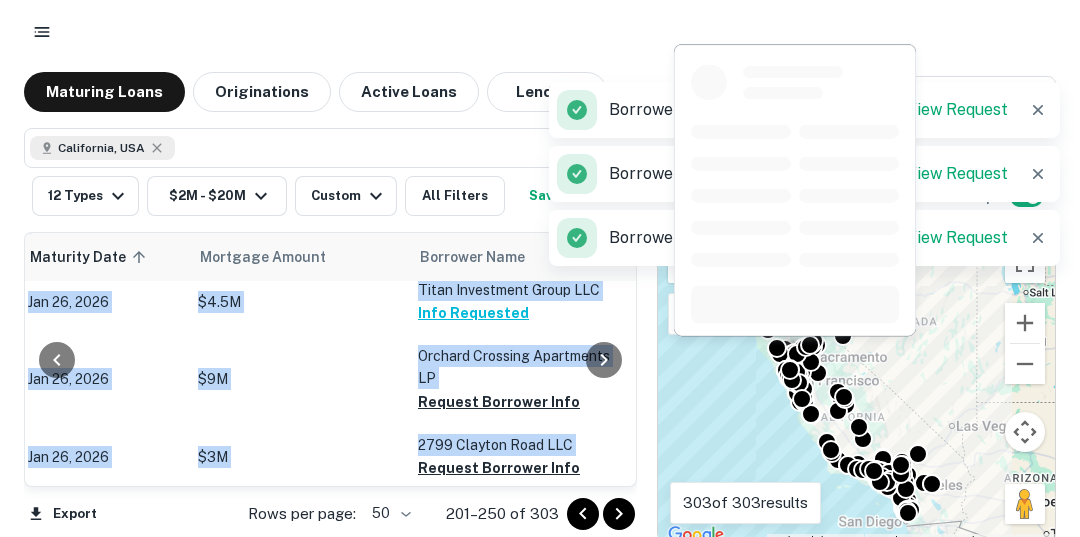 click on "Request Borrower Info" at bounding box center (499, 402) 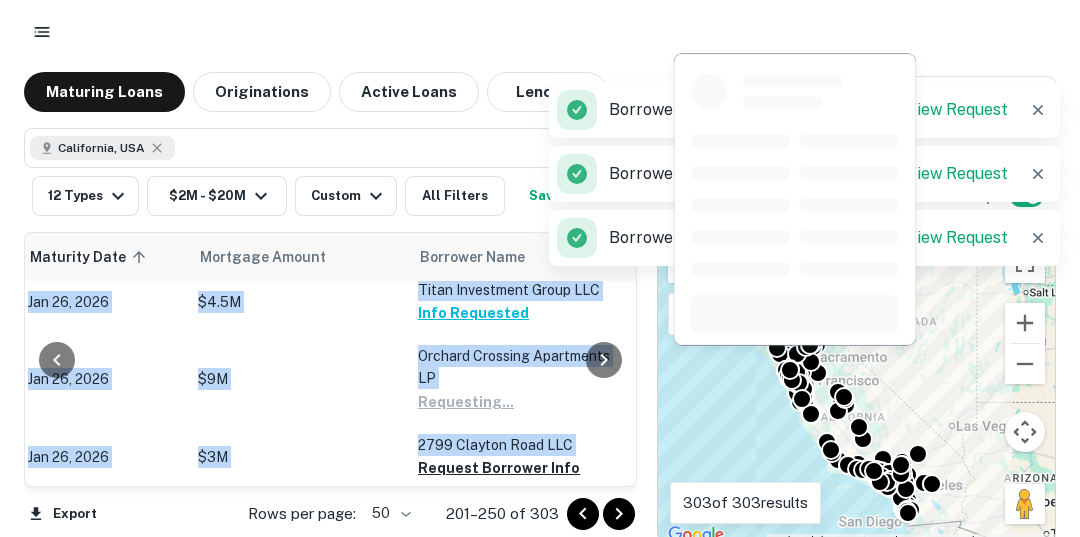 click on "Request Borrower Info" at bounding box center (499, 468) 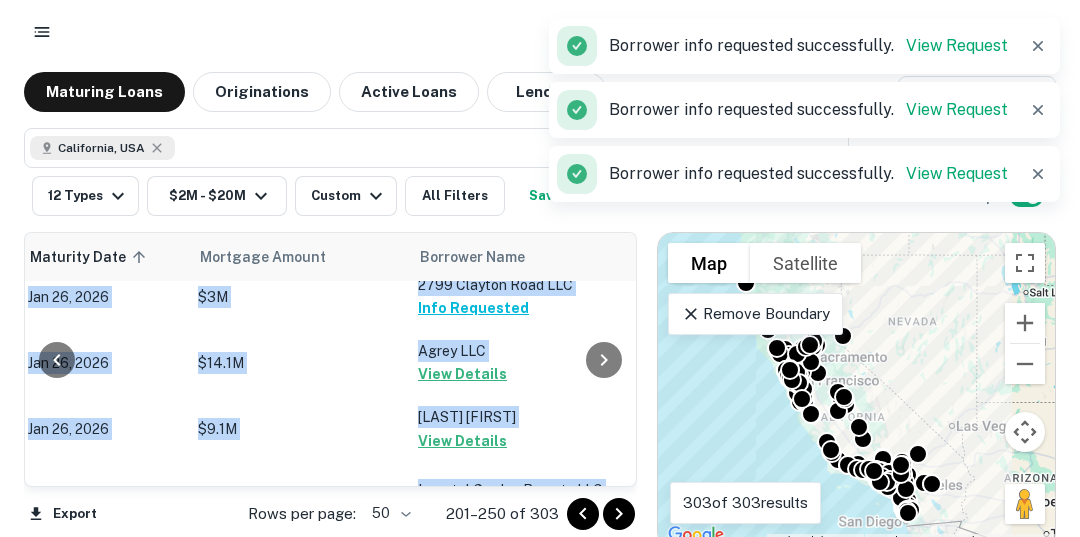 scroll, scrollTop: 920, scrollLeft: 287, axis: both 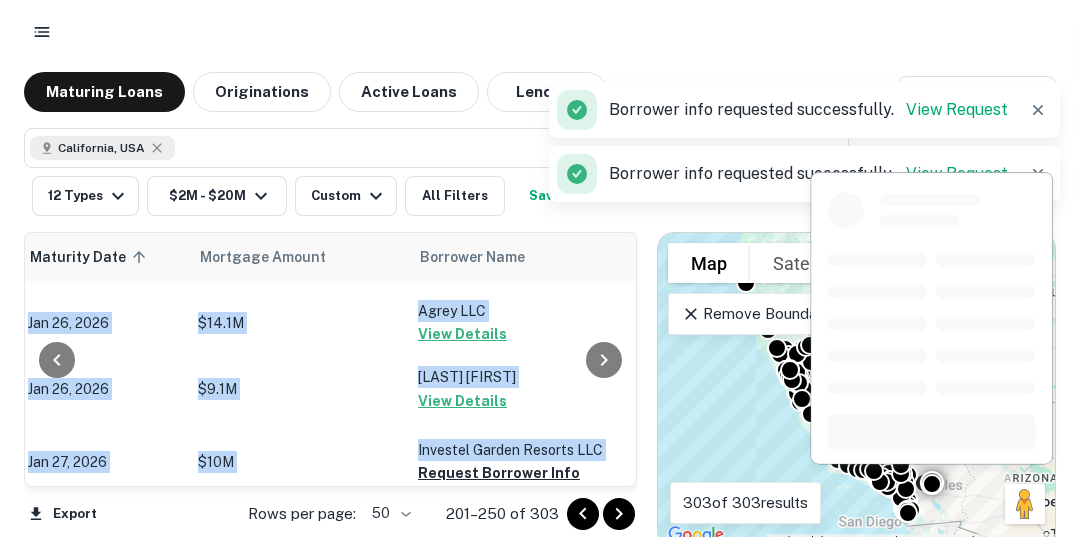 click on "View Details" at bounding box center [462, 334] 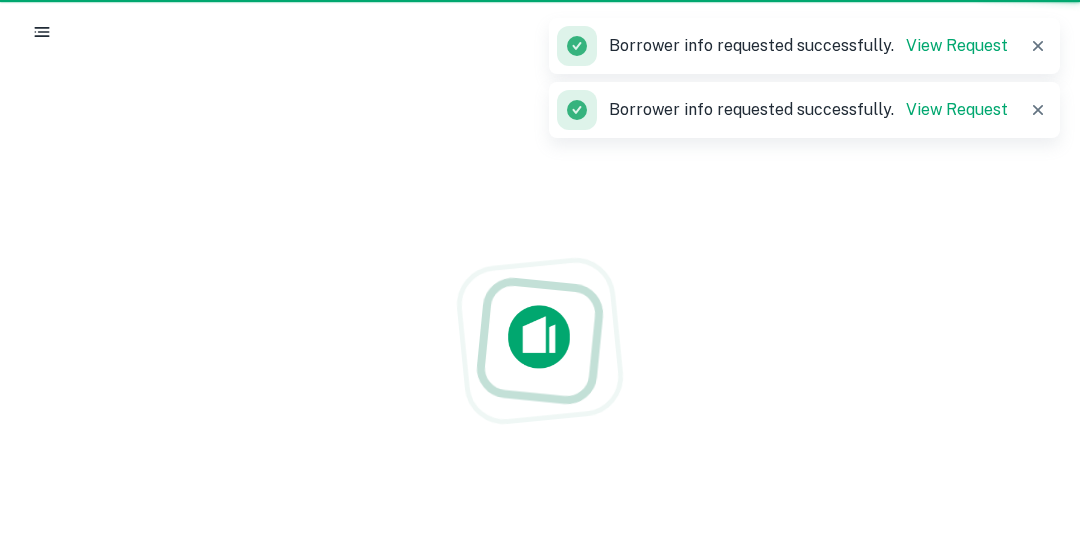 click at bounding box center (540, 340) 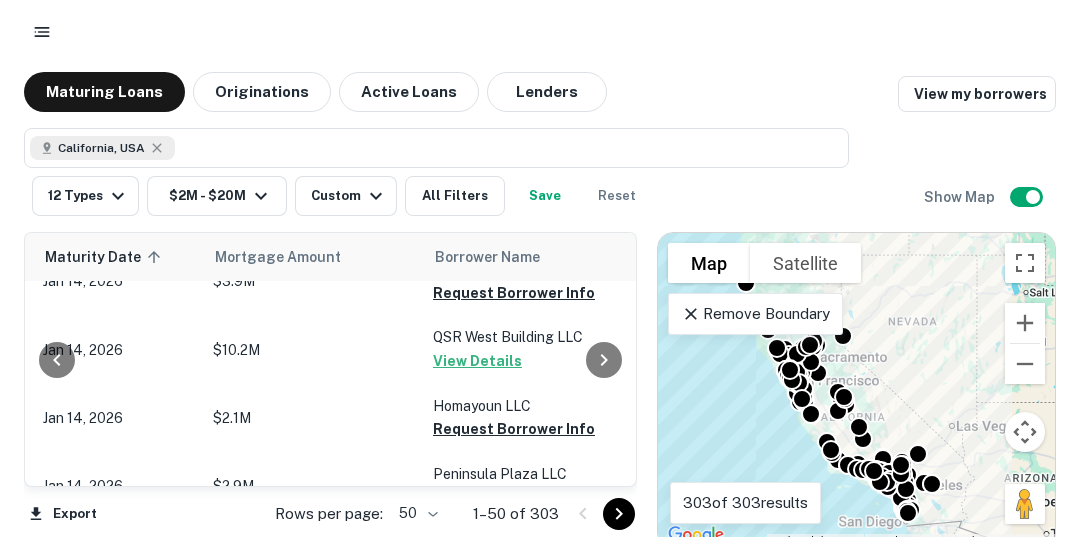 scroll, scrollTop: 1114, scrollLeft: 272, axis: both 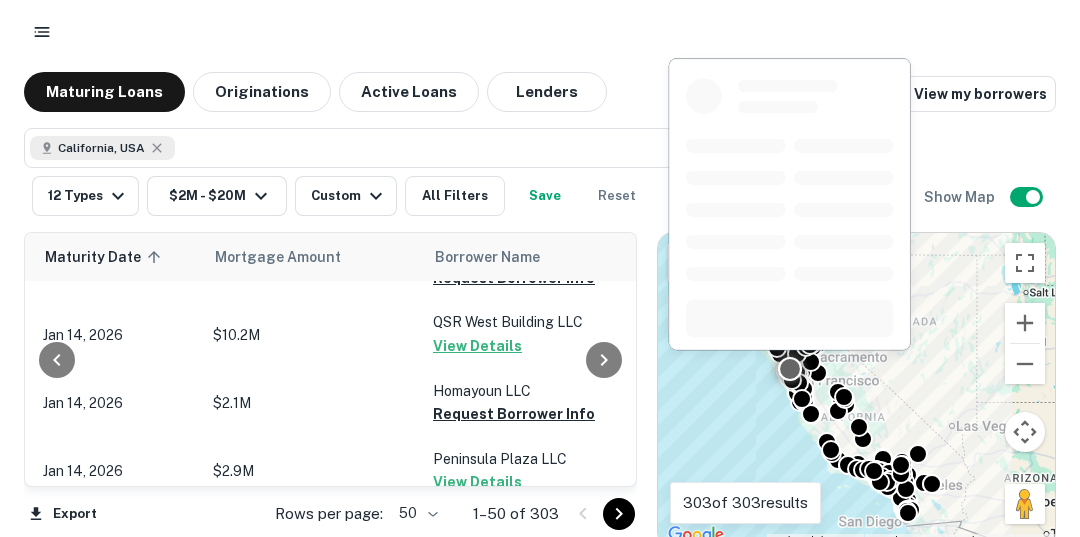 click on "Request Borrower Info" at bounding box center (514, 278) 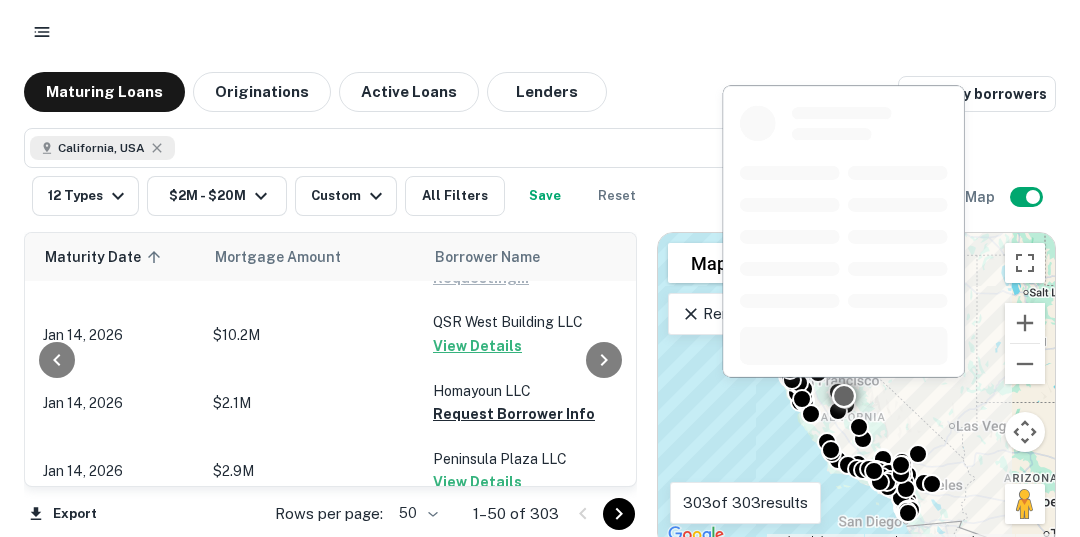 click on "Request Borrower Info" at bounding box center [514, 414] 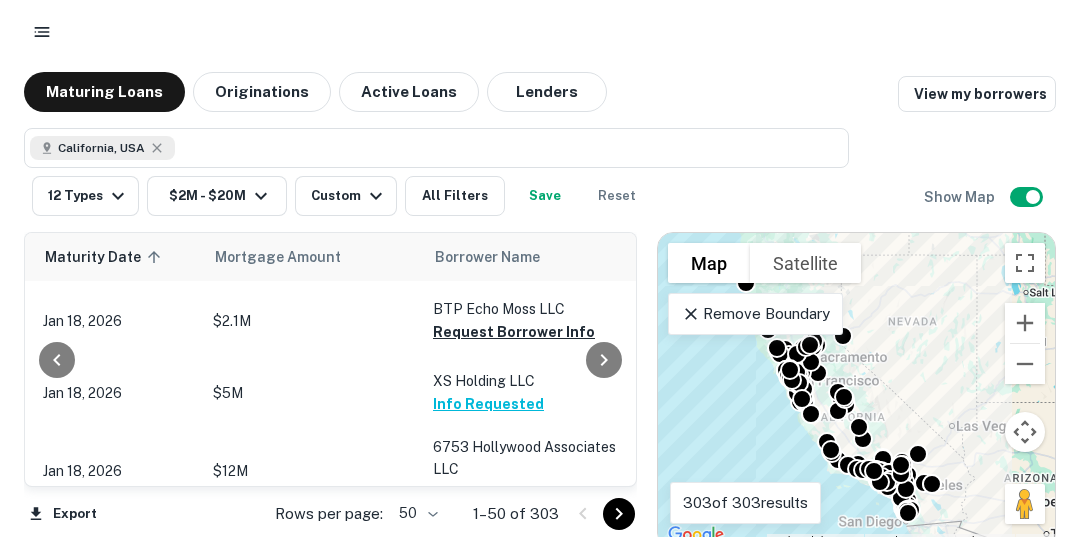 scroll, scrollTop: 2194, scrollLeft: 272, axis: both 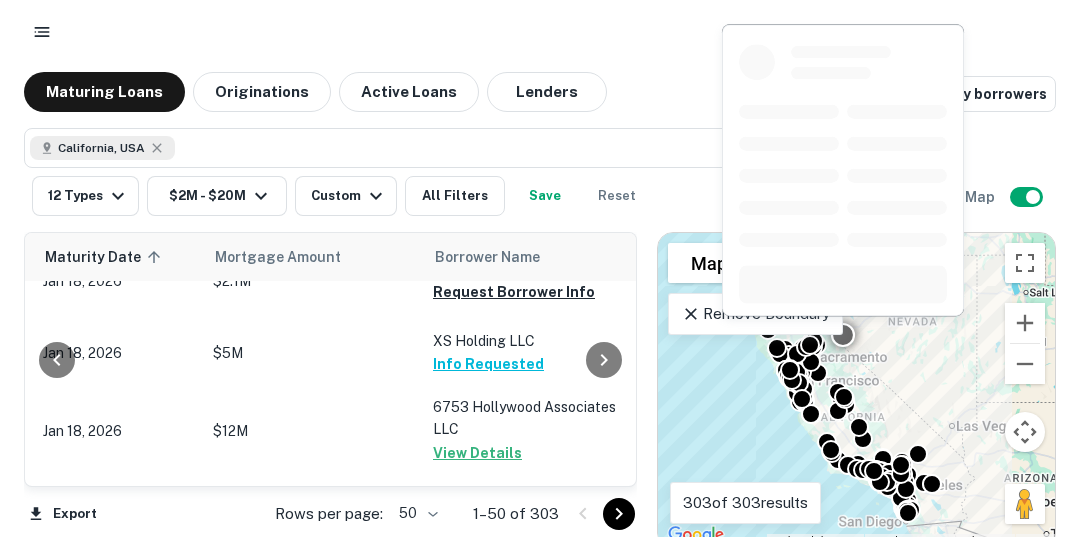 click on "Request Borrower Info" at bounding box center (514, 292) 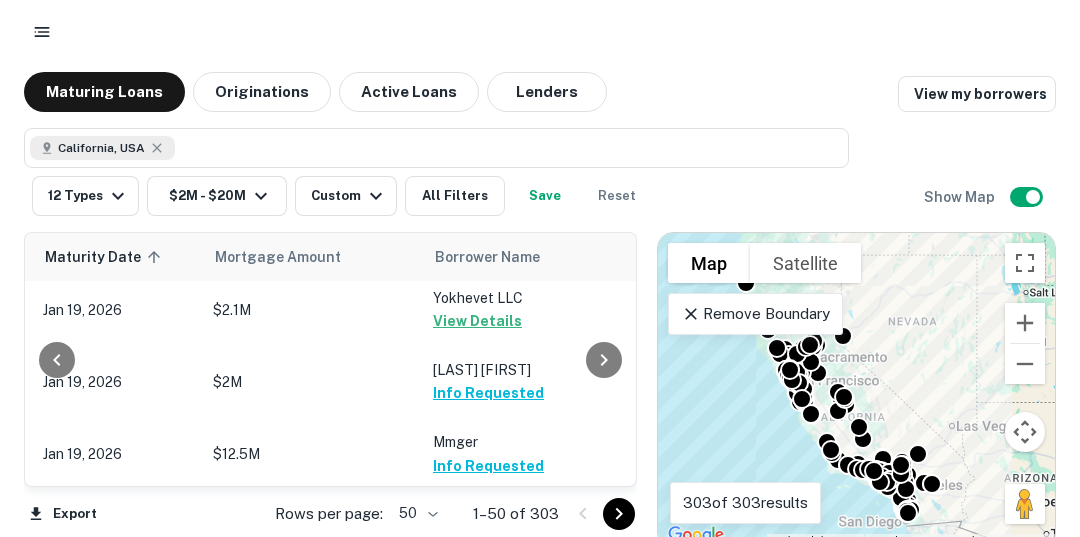 scroll, scrollTop: 3295, scrollLeft: 272, axis: both 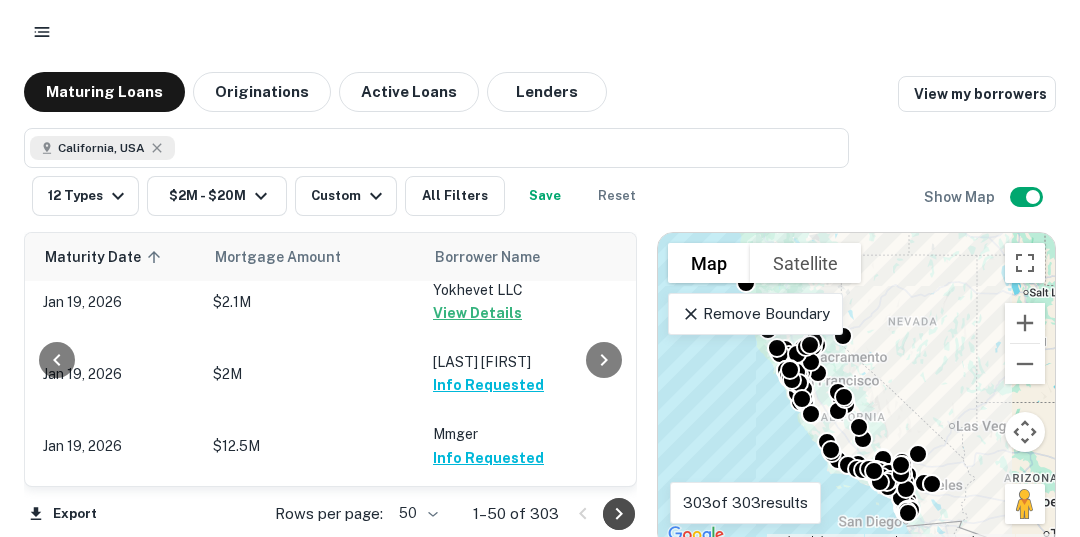 click 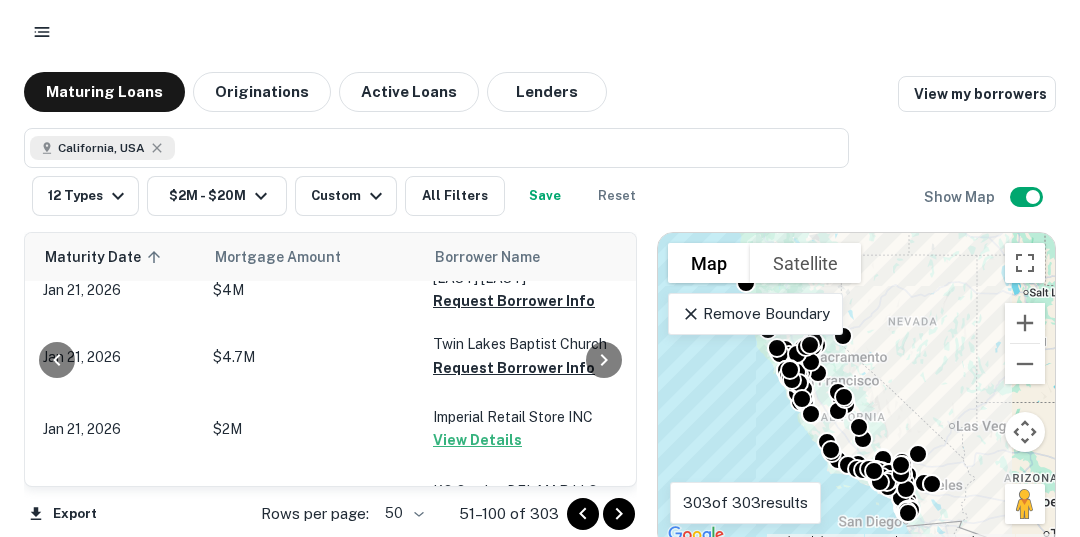 click 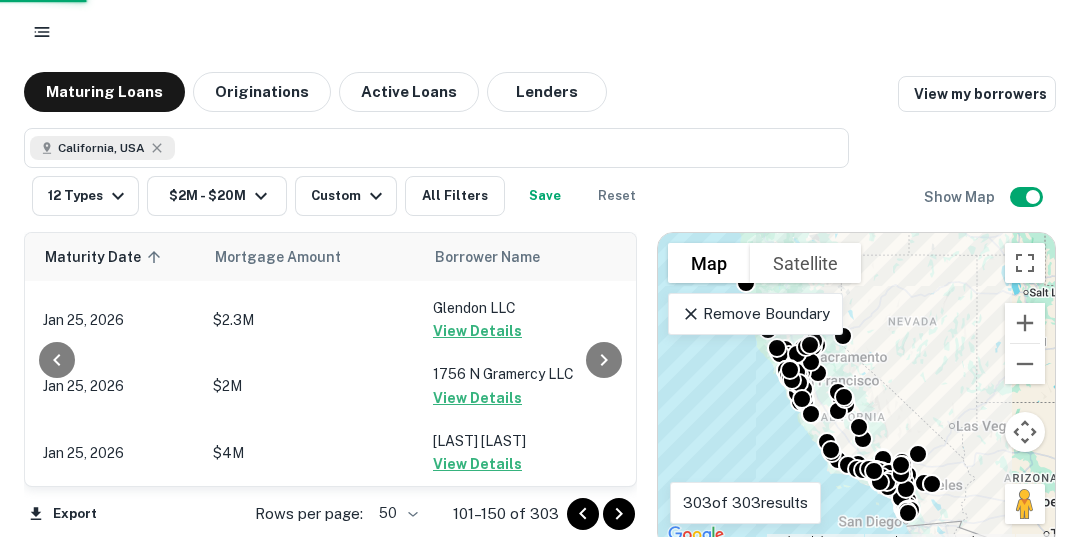 scroll, scrollTop: 3240, scrollLeft: 272, axis: both 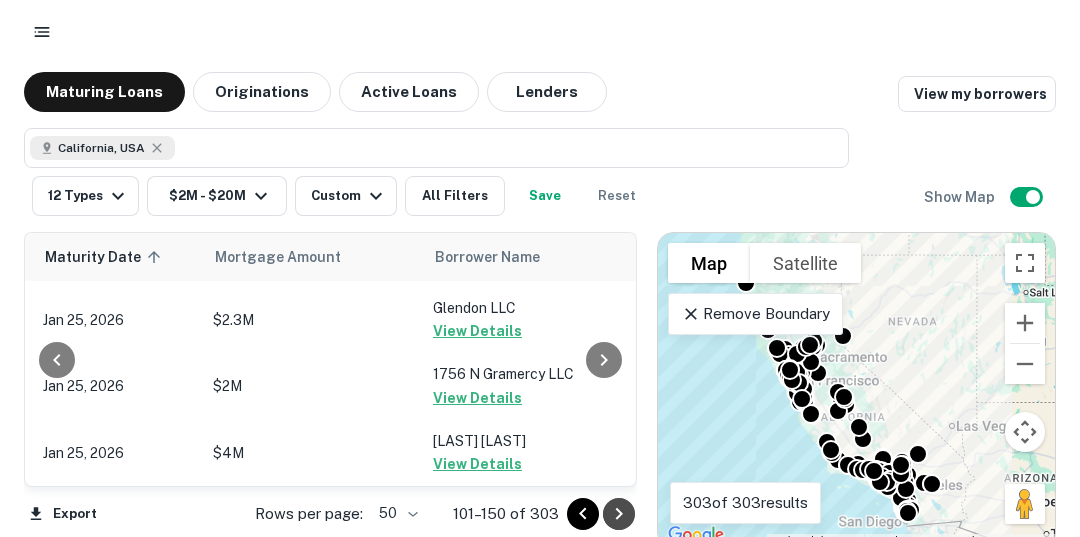click 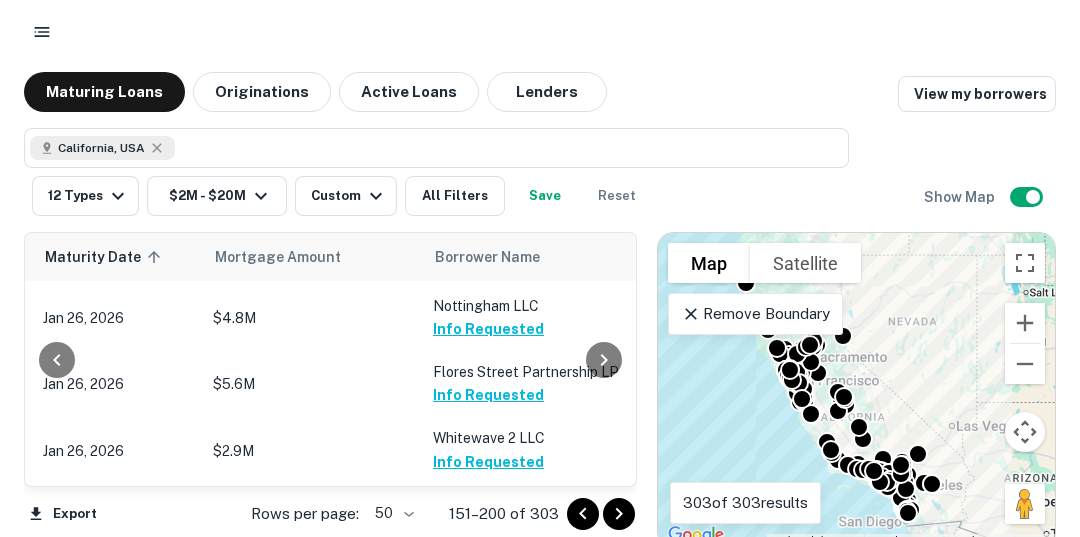 scroll, scrollTop: 3282, scrollLeft: 272, axis: both 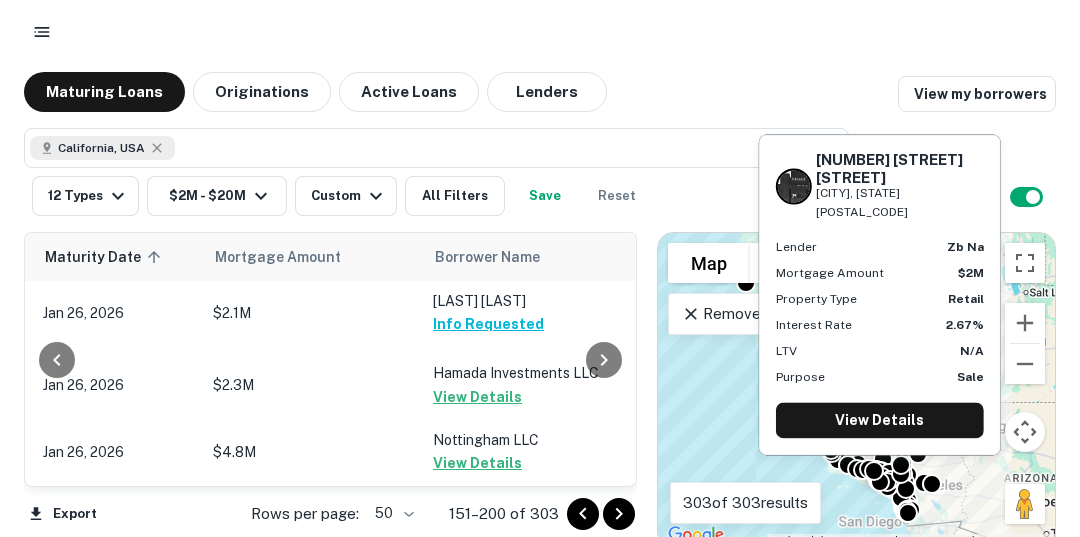 click on "View Details" at bounding box center [477, 551] 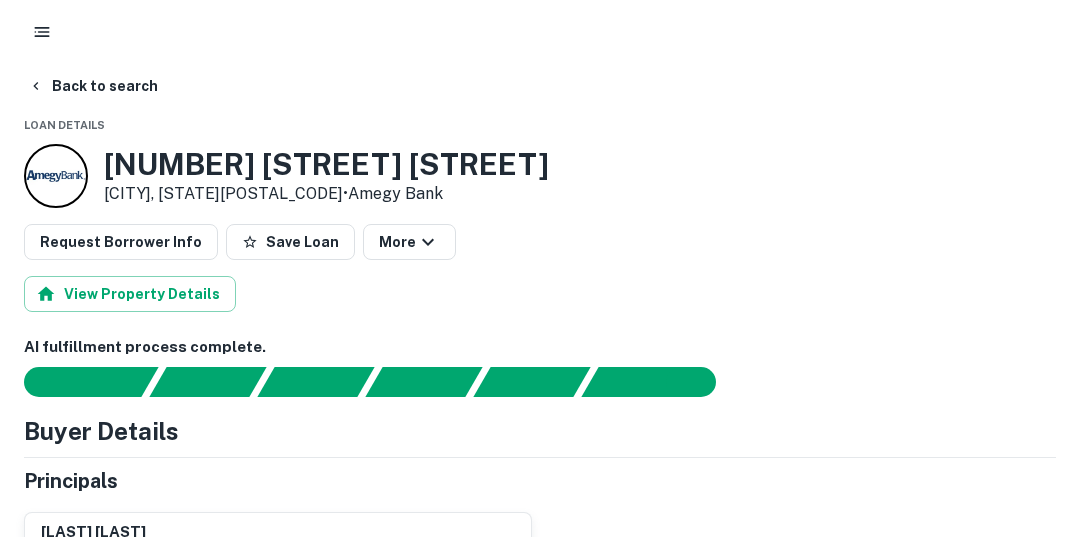 scroll, scrollTop: 7, scrollLeft: 0, axis: vertical 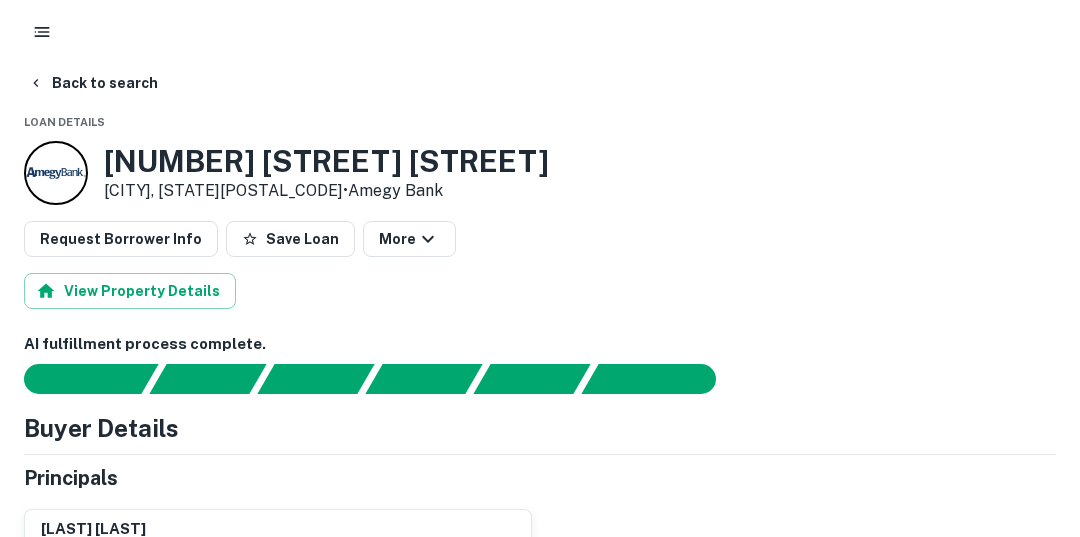 click on "Request Borrower Info" at bounding box center (121, 239) 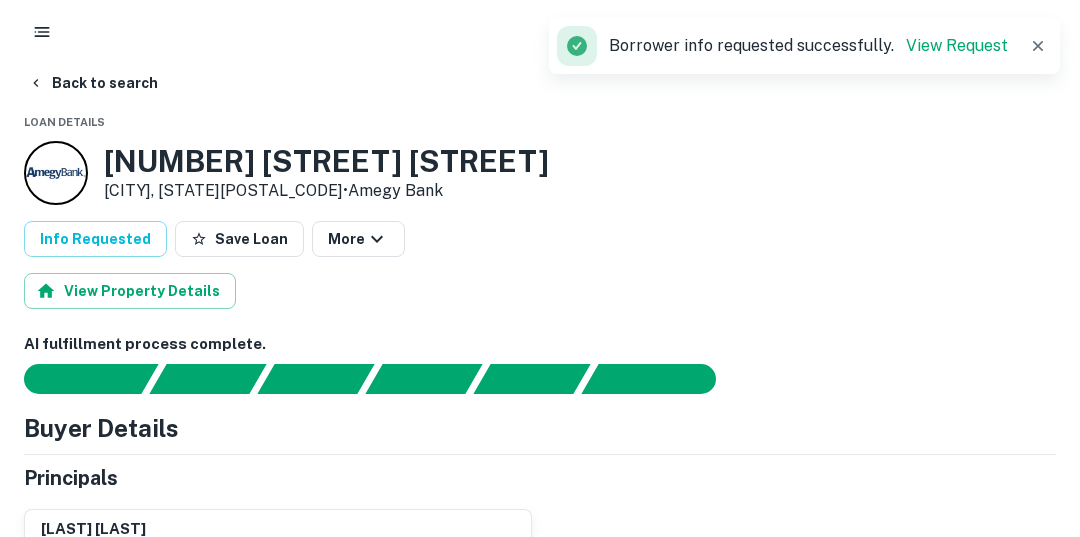 scroll, scrollTop: 0, scrollLeft: 0, axis: both 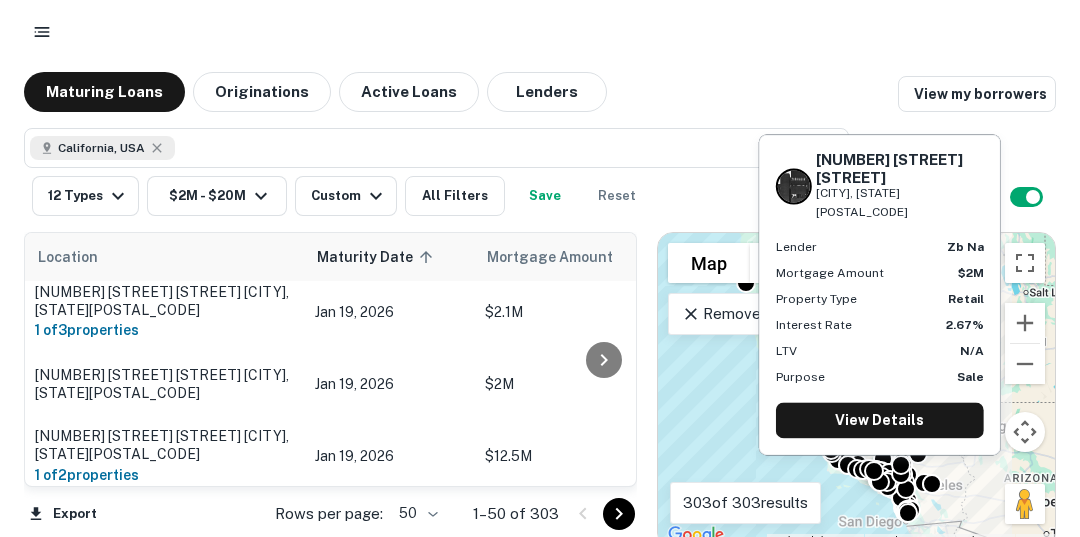 click 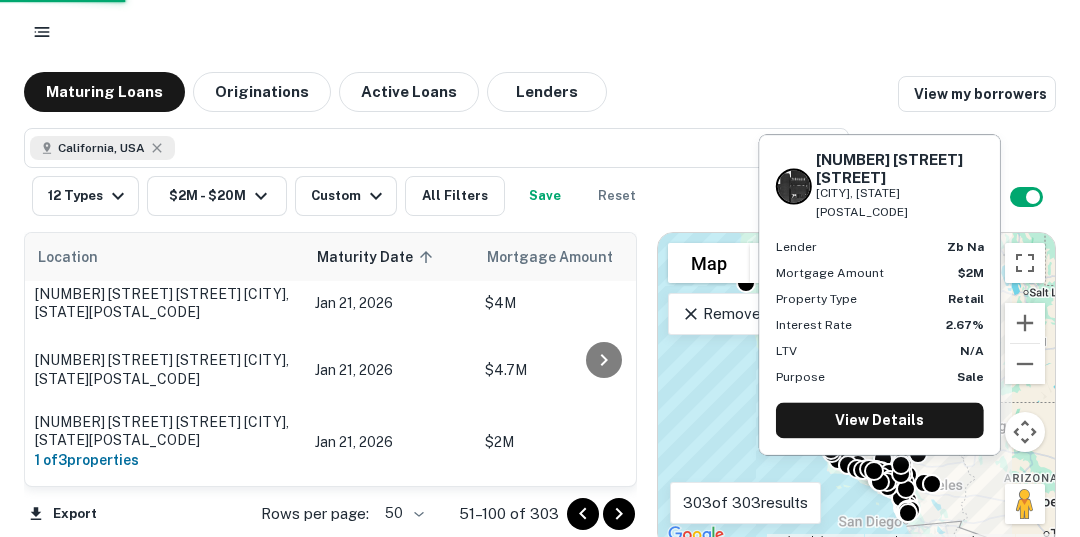 click 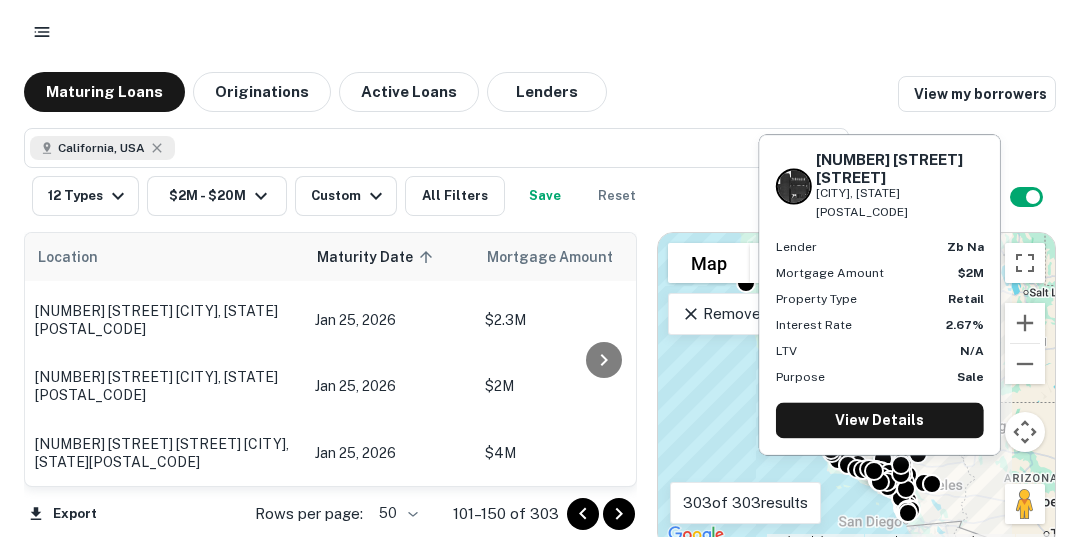 scroll, scrollTop: 3240, scrollLeft: 0, axis: vertical 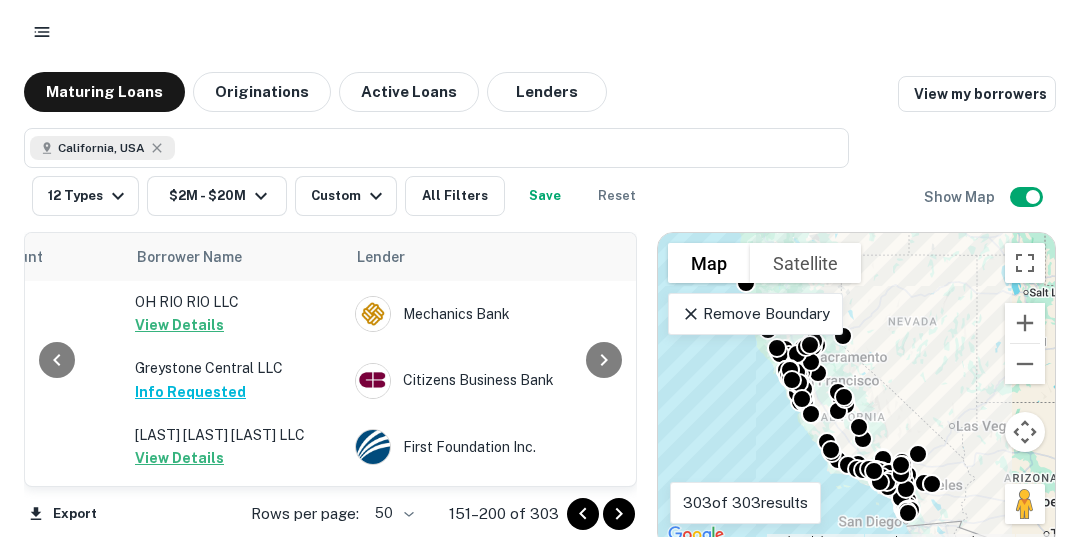 click 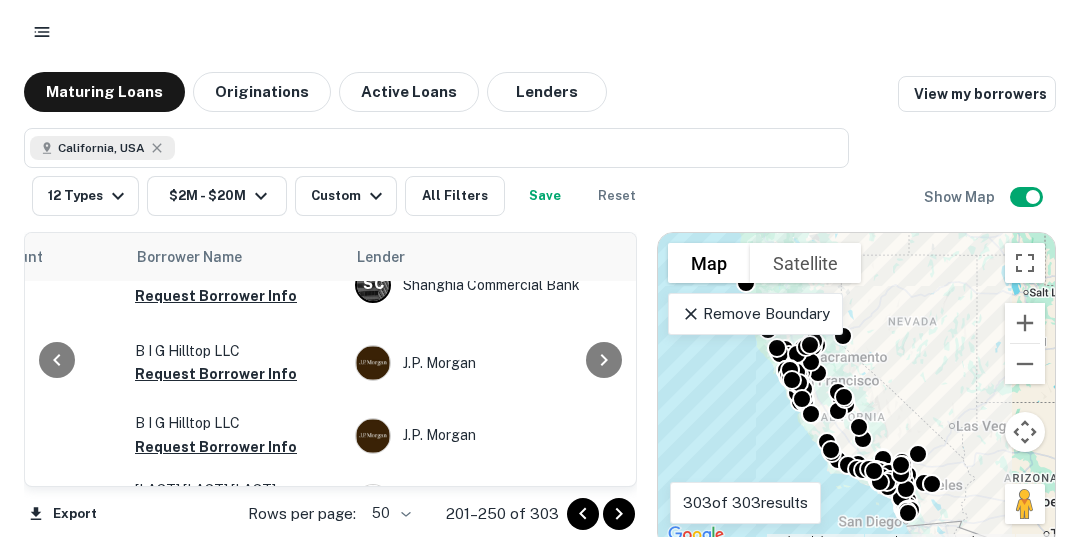 scroll, scrollTop: 1060, scrollLeft: 570, axis: both 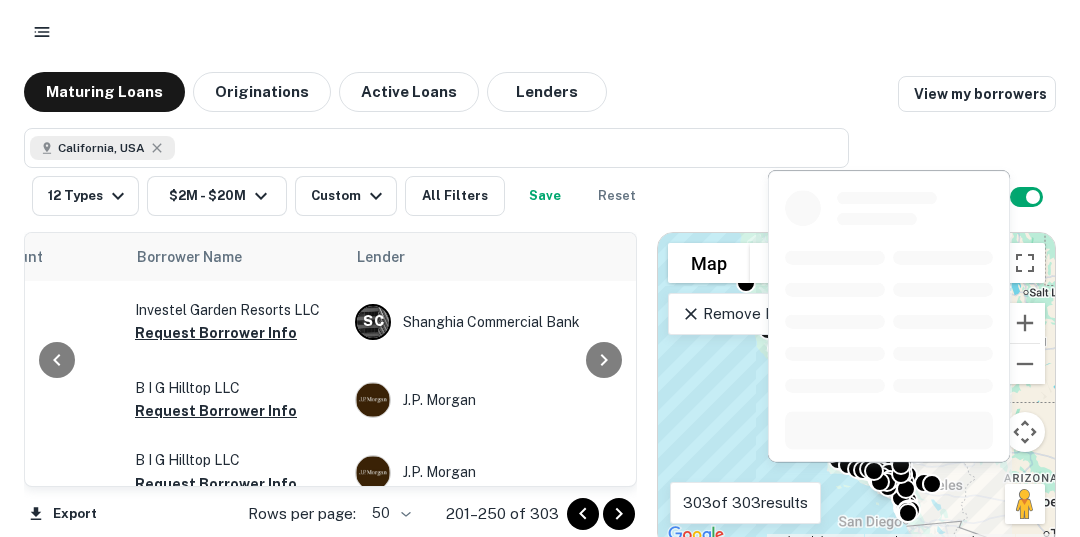 click on "Request Borrower Info" at bounding box center (216, 333) 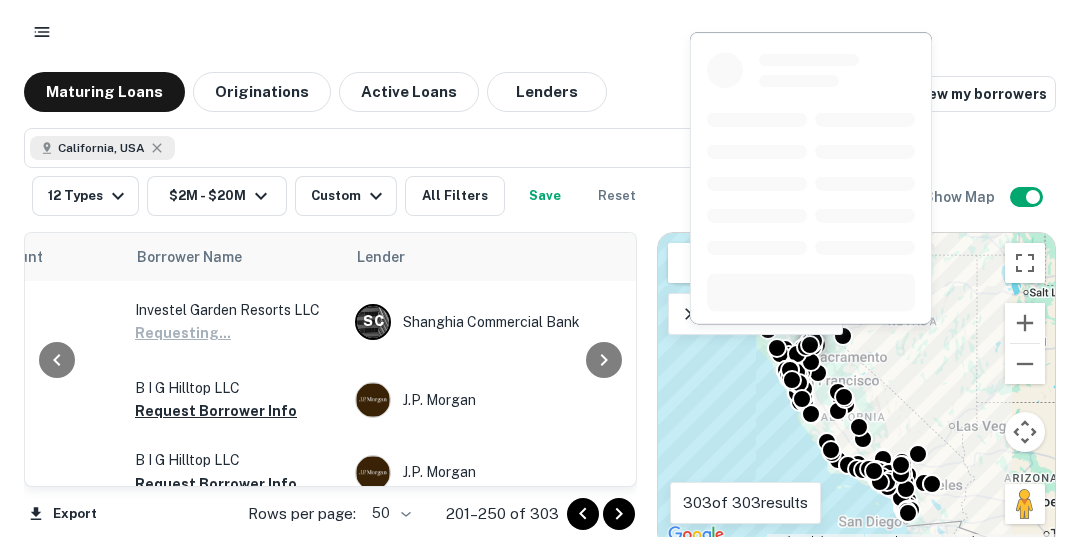 click on "Request Borrower Info" at bounding box center (216, 411) 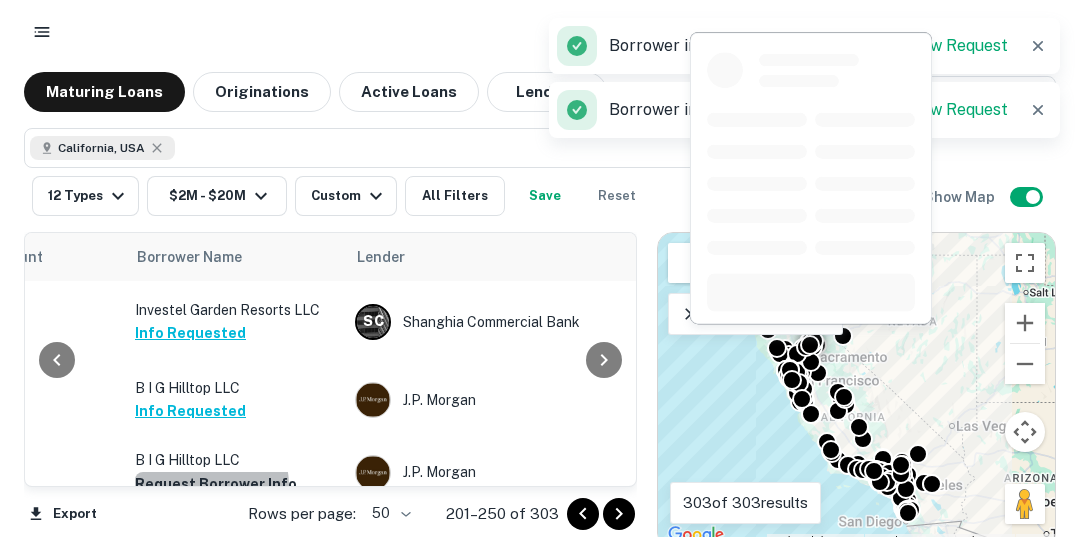 click on "Request Borrower Info" at bounding box center (216, 484) 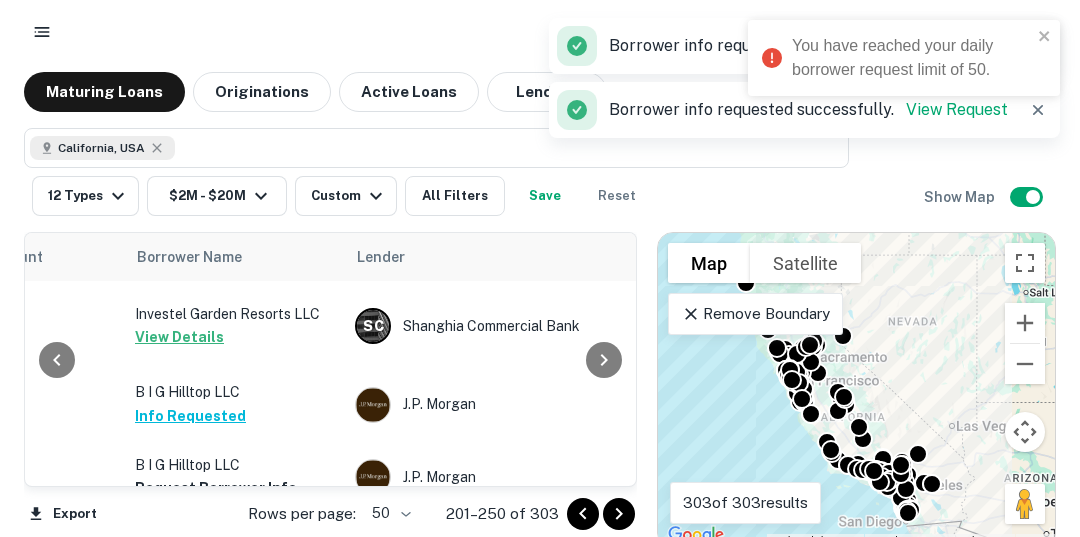 scroll, scrollTop: 1140, scrollLeft: 570, axis: both 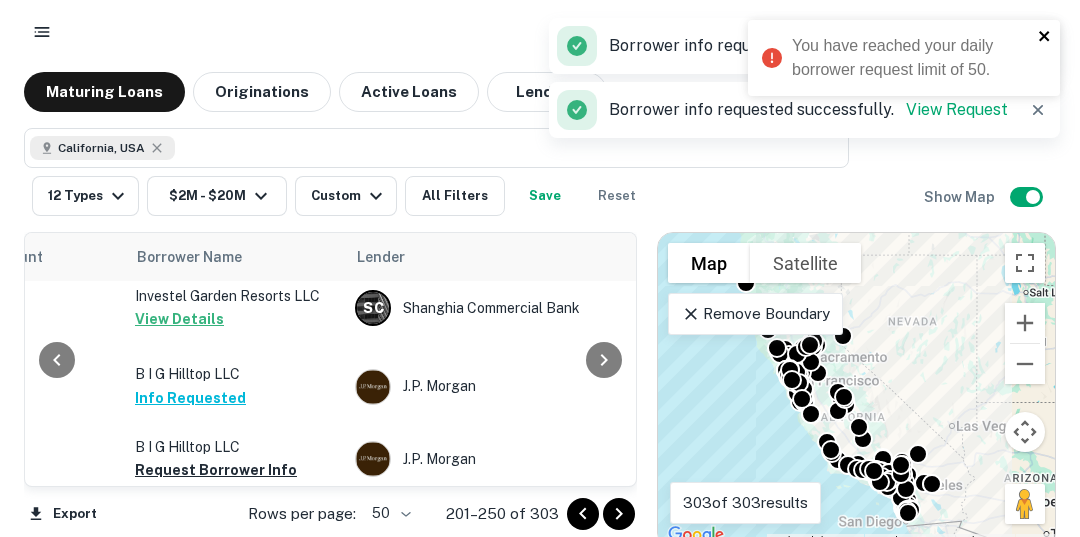 click 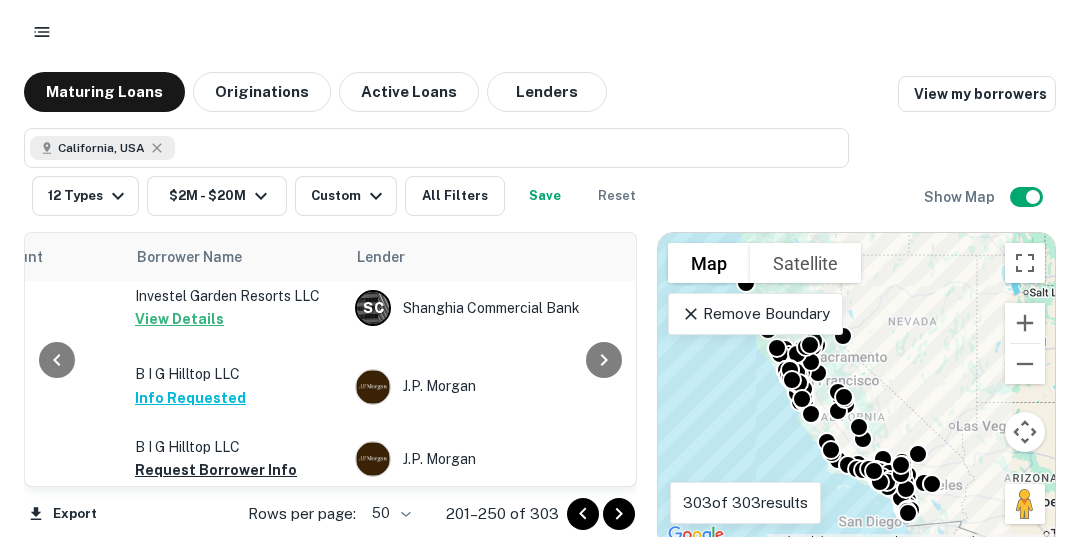click on "View my borrowers" at bounding box center (977, 94) 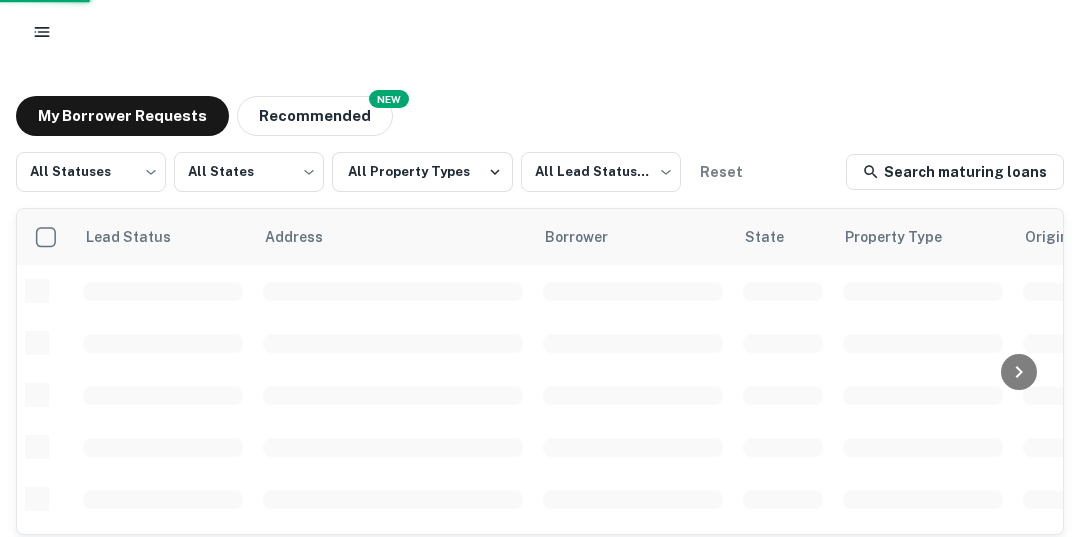 scroll, scrollTop: 0, scrollLeft: 0, axis: both 